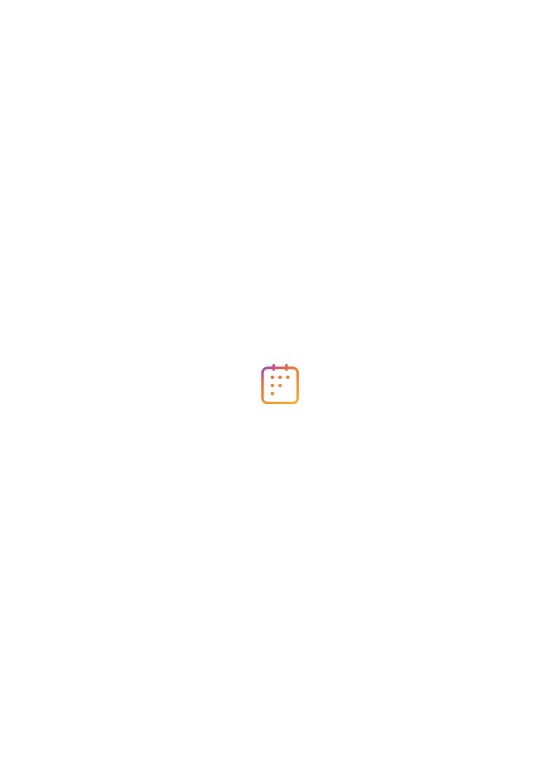 scroll, scrollTop: 0, scrollLeft: 0, axis: both 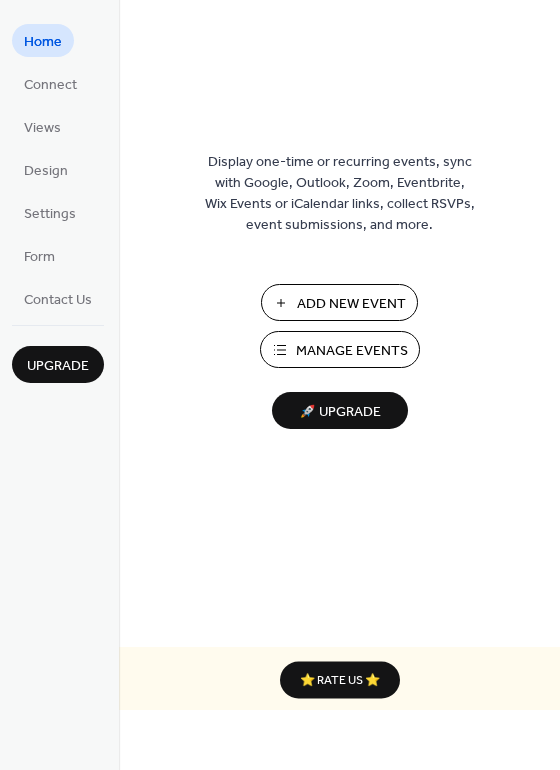 click on "Manage Events" at bounding box center (352, 351) 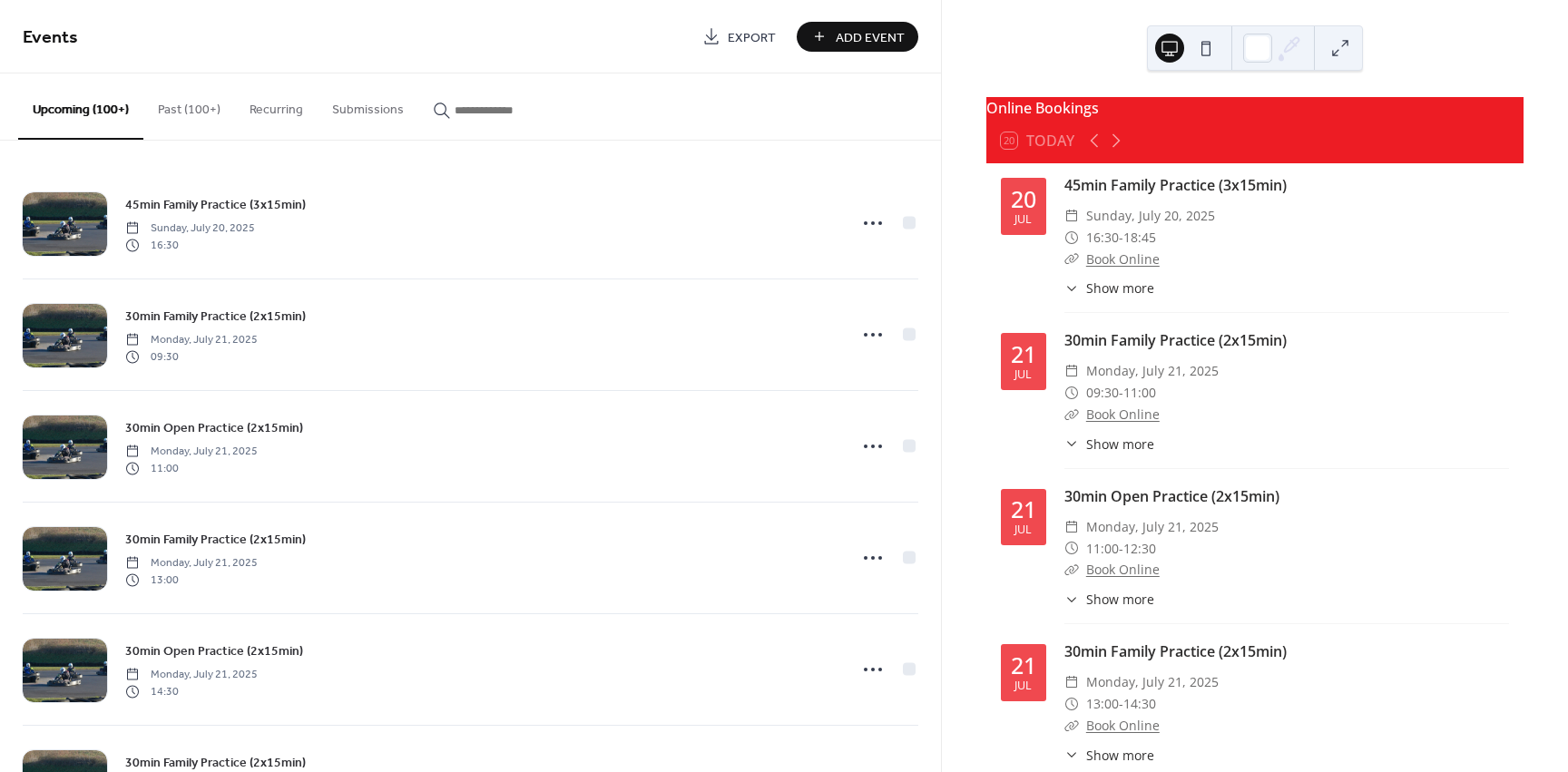 scroll, scrollTop: 0, scrollLeft: 0, axis: both 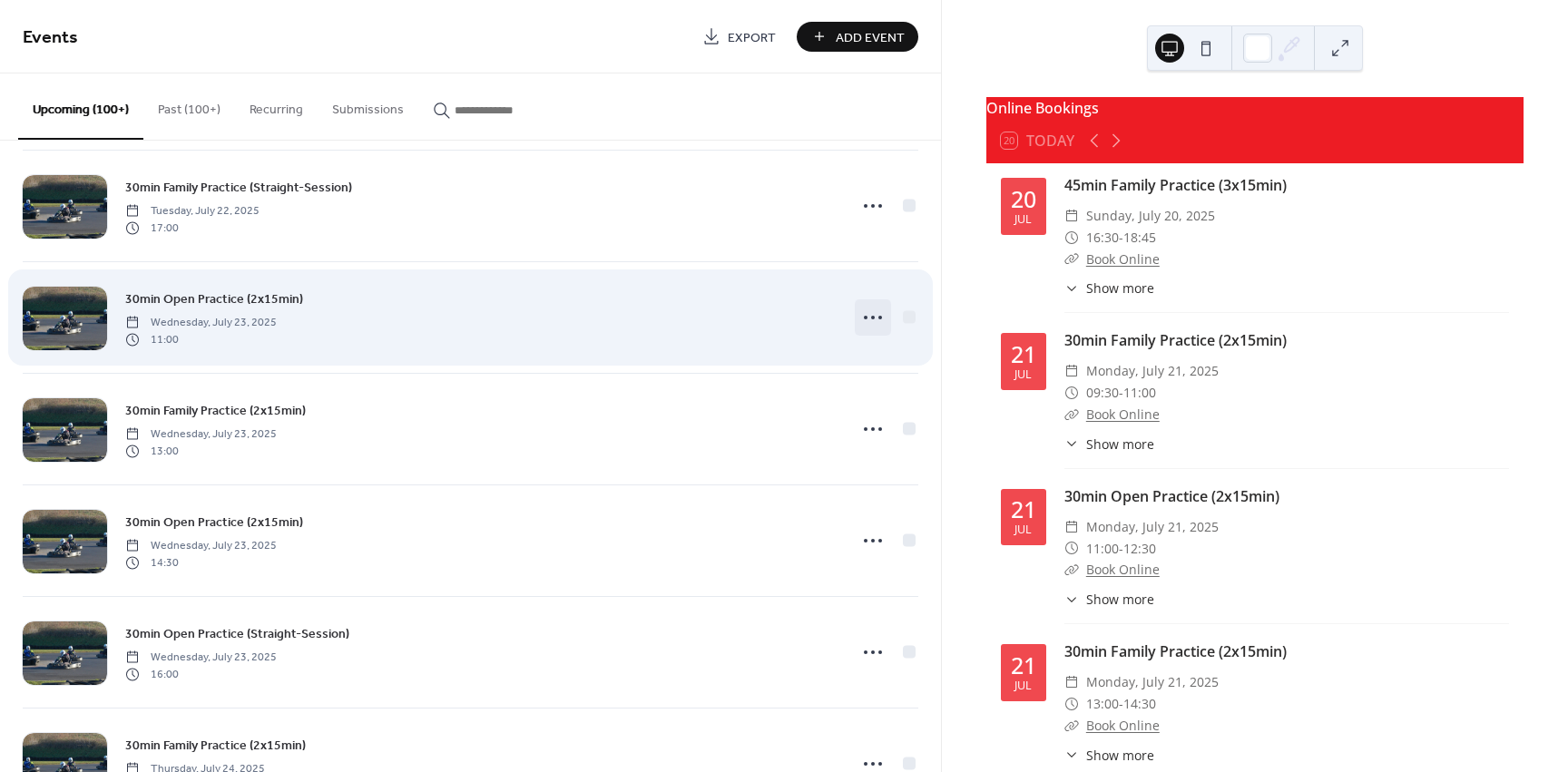 click 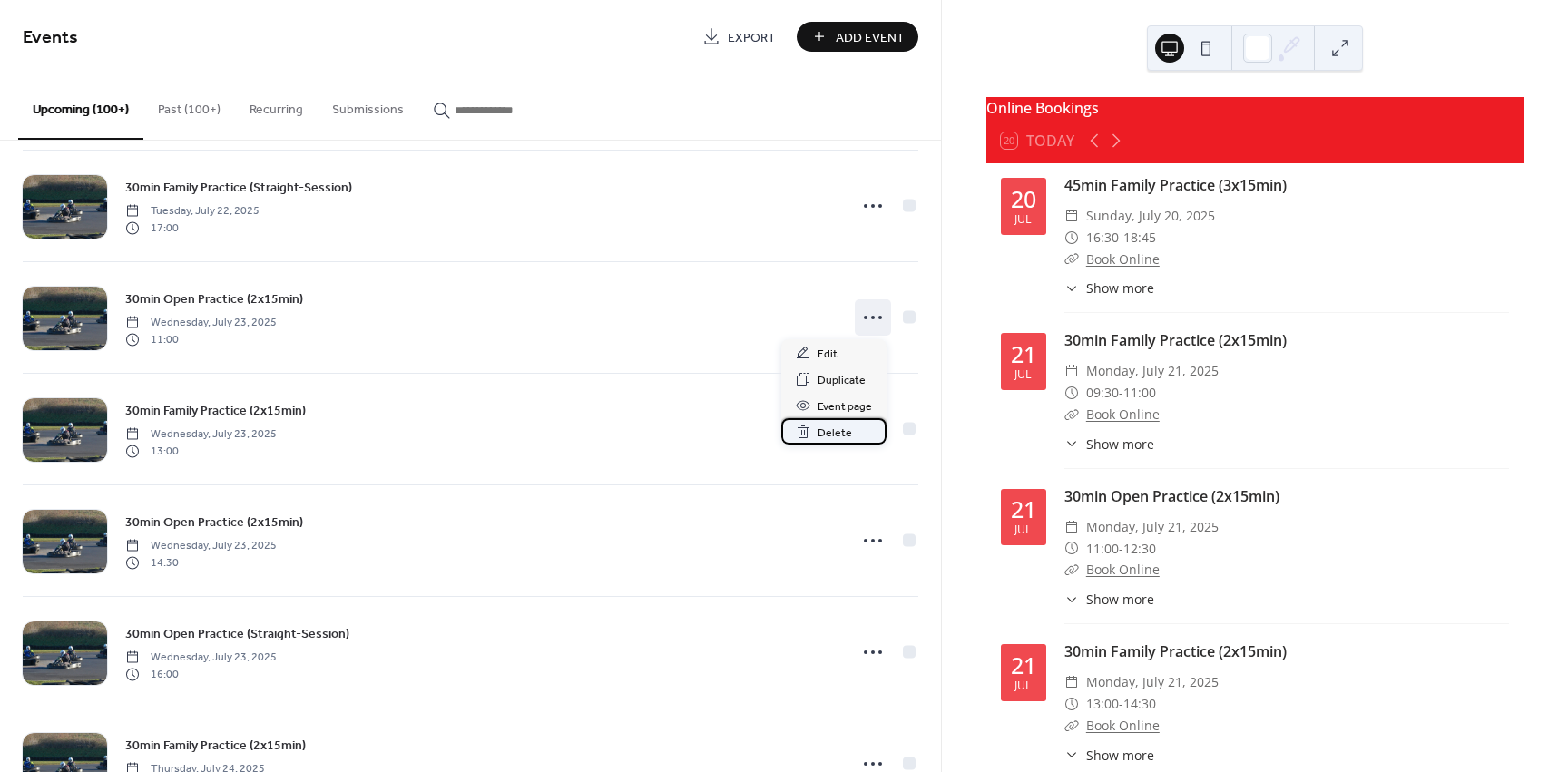 click on "Delete" at bounding box center [835, 433] 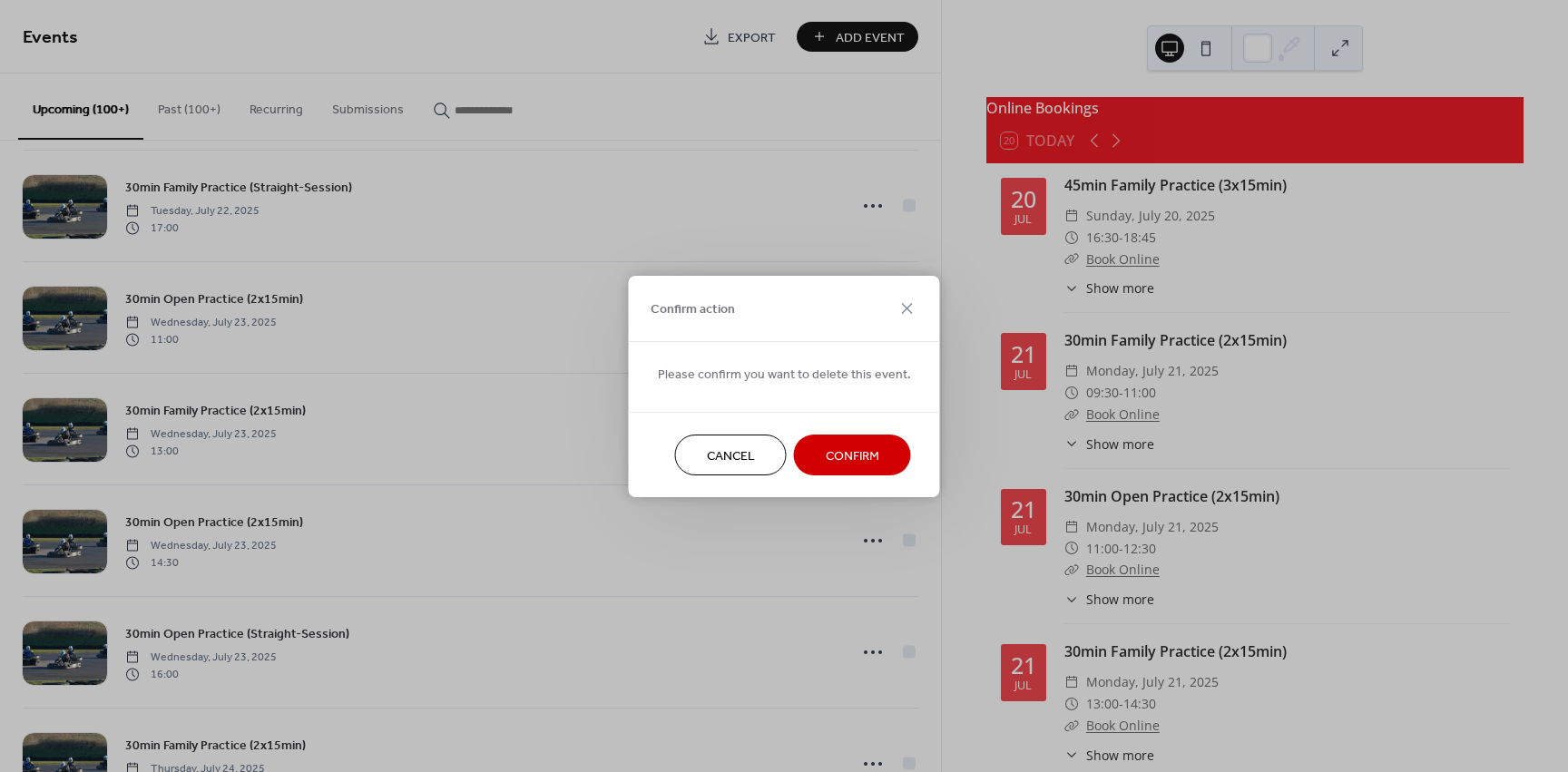 click on "Confirm" at bounding box center [852, 454] 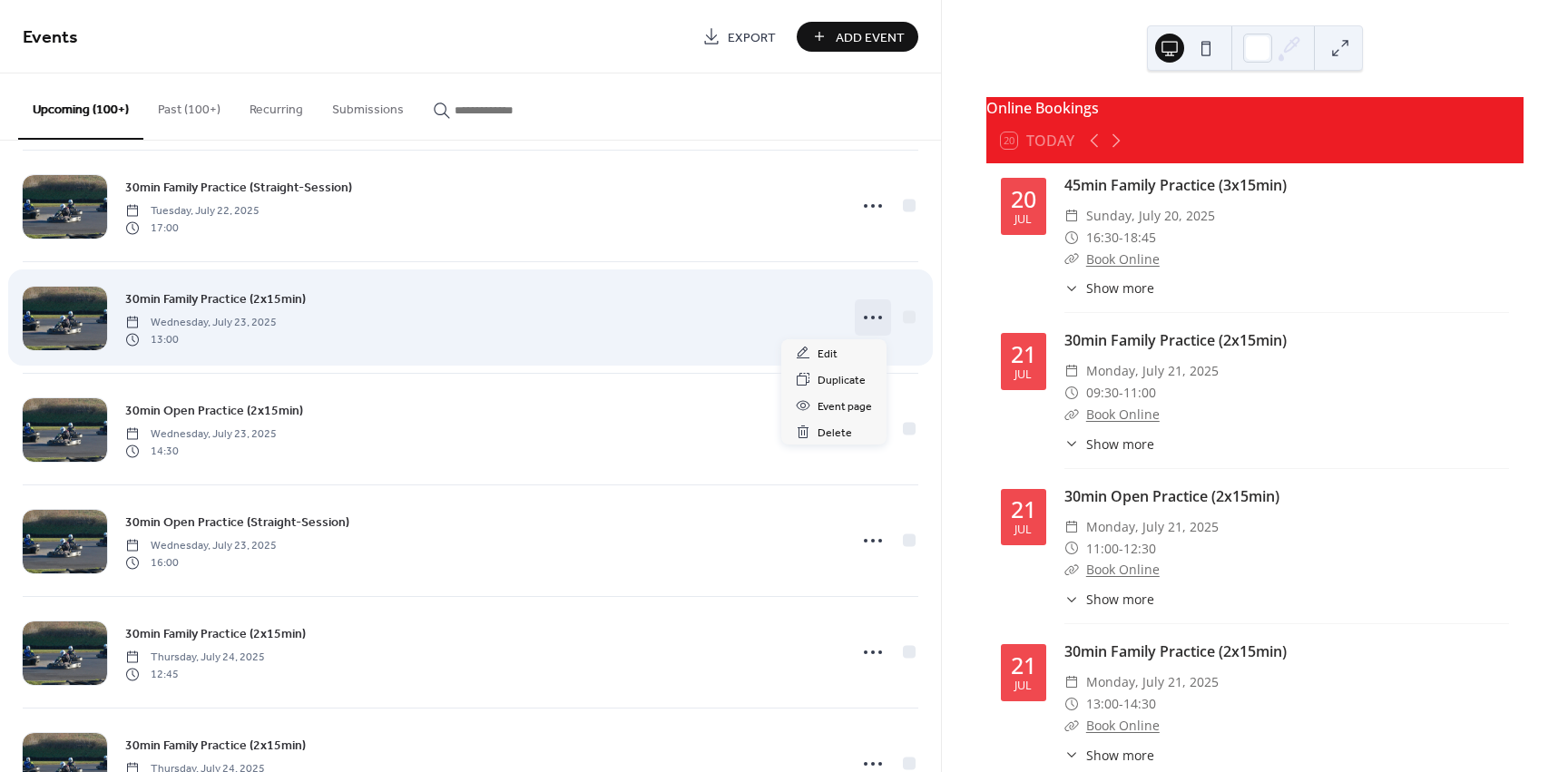 click 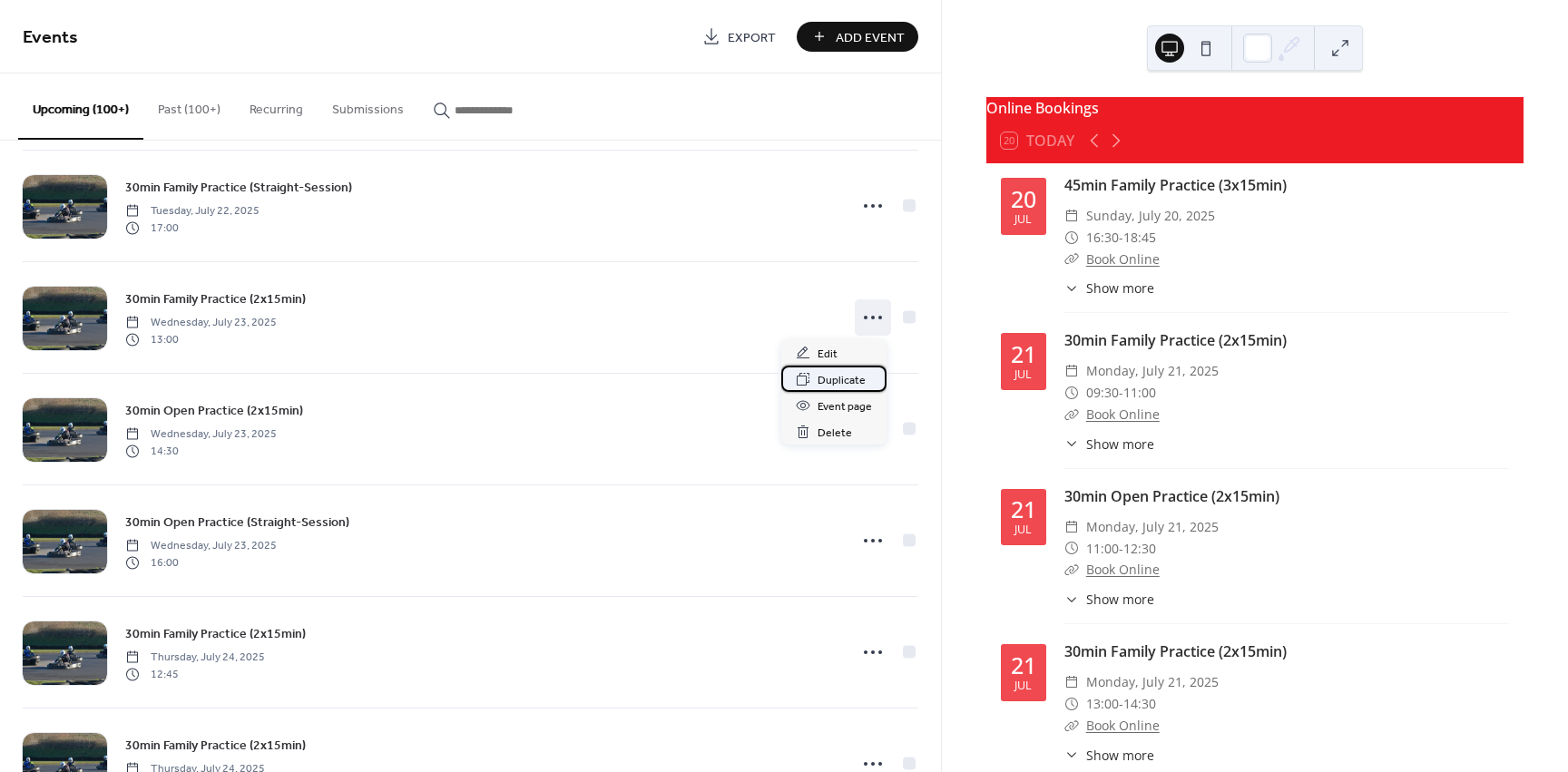 click on "Duplicate" at bounding box center [841, 380] 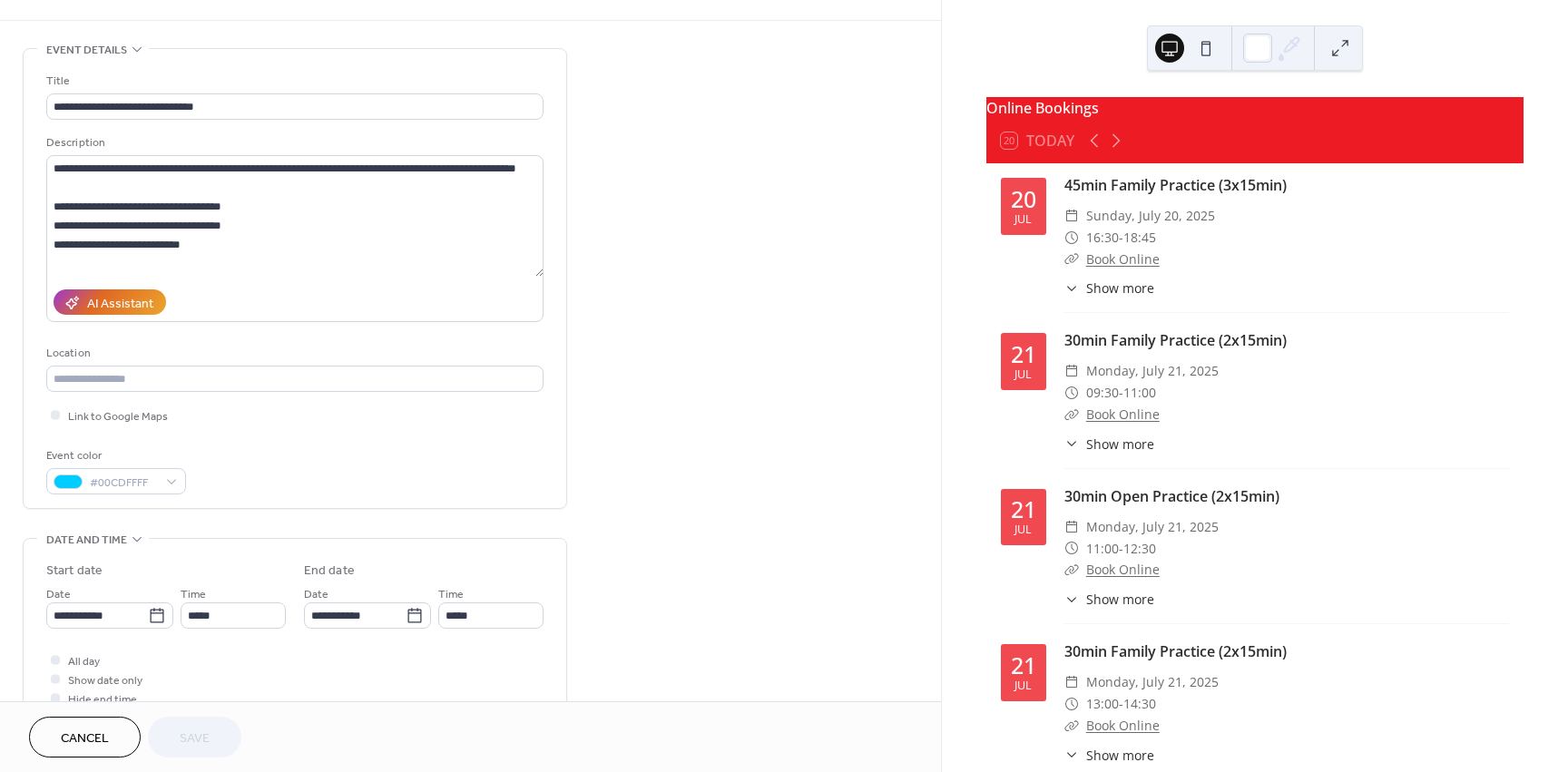 scroll, scrollTop: 86, scrollLeft: 0, axis: vertical 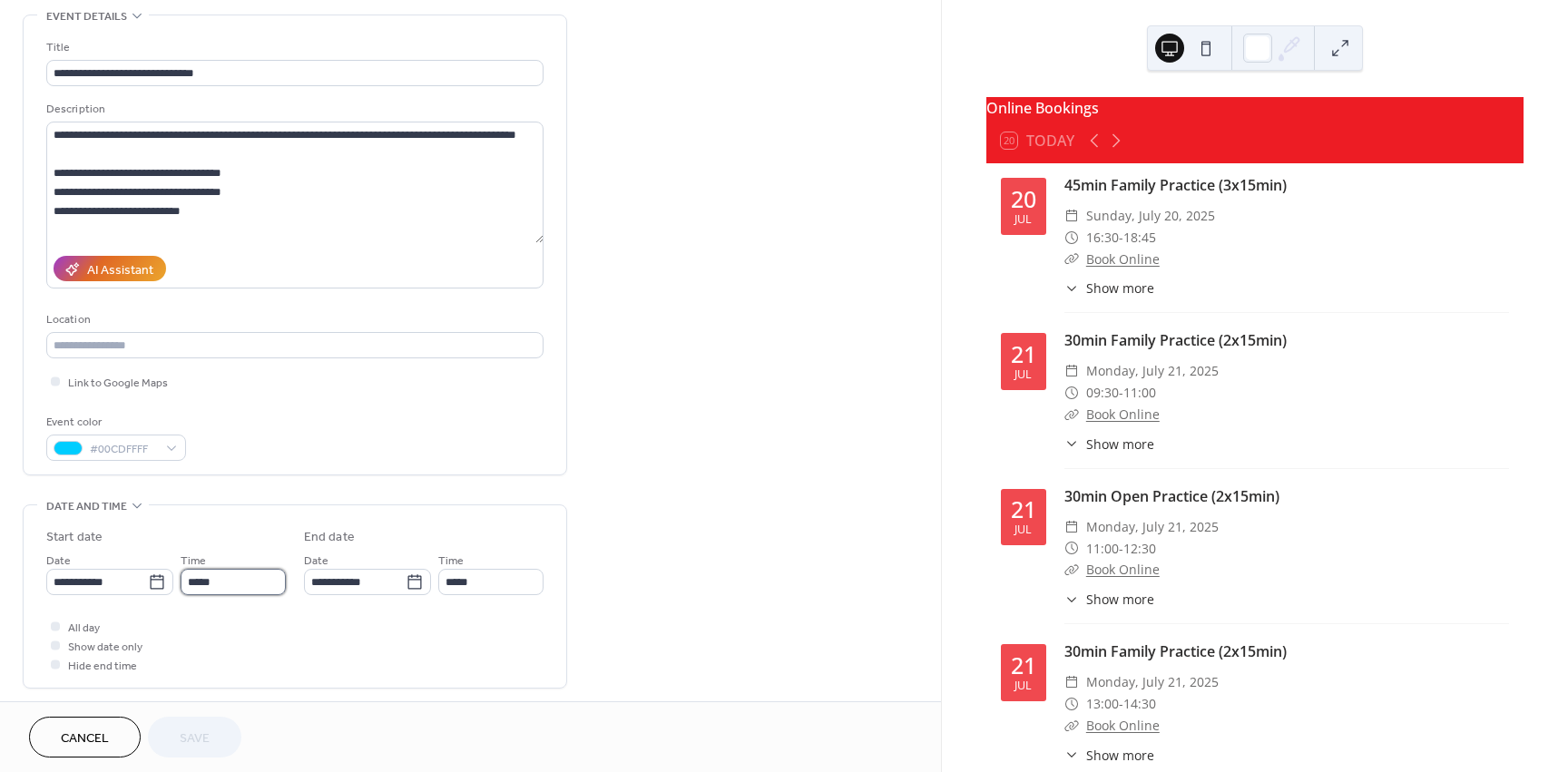 click on "*****" at bounding box center [233, 581] 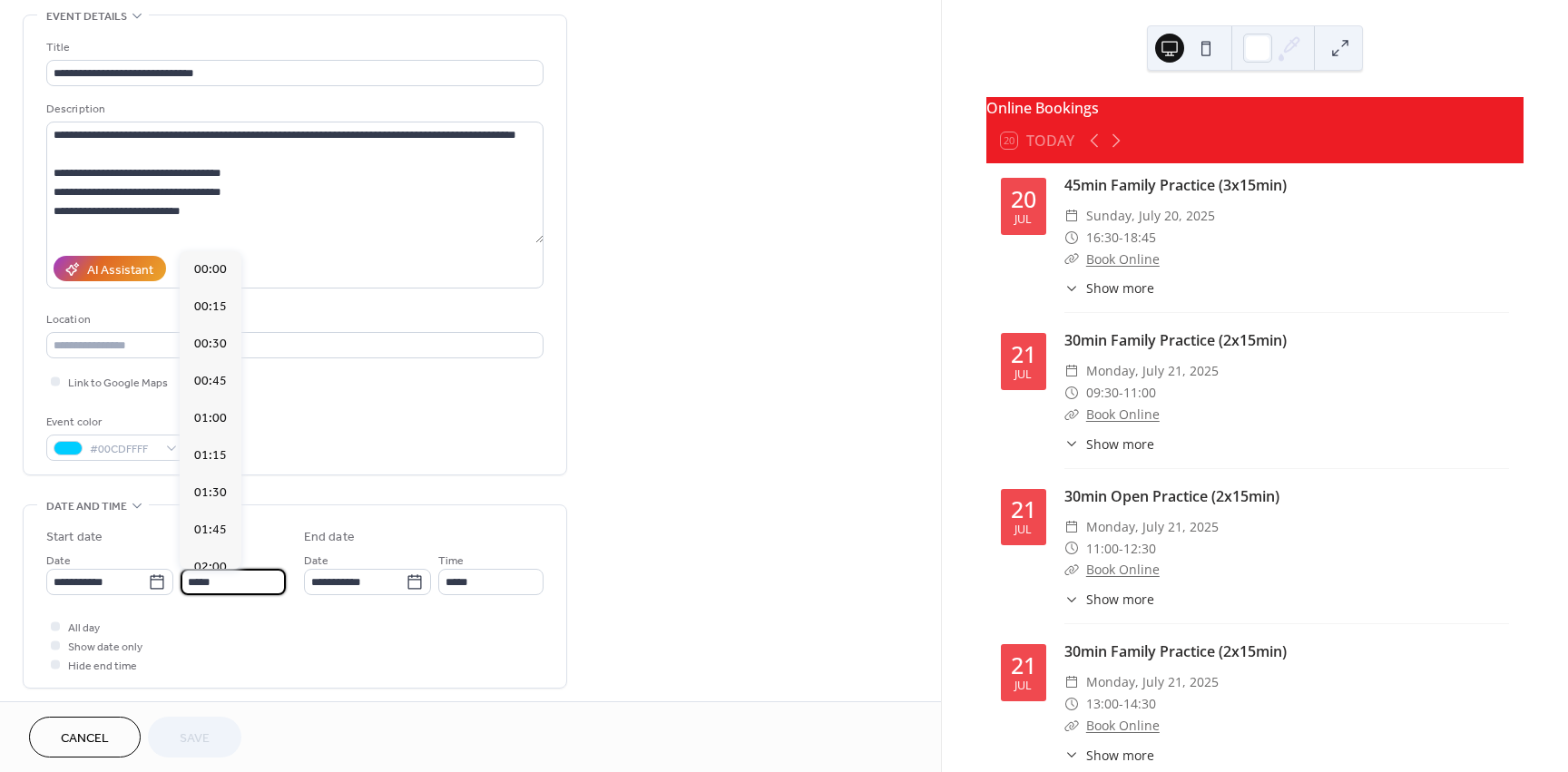 scroll, scrollTop: 1934, scrollLeft: 0, axis: vertical 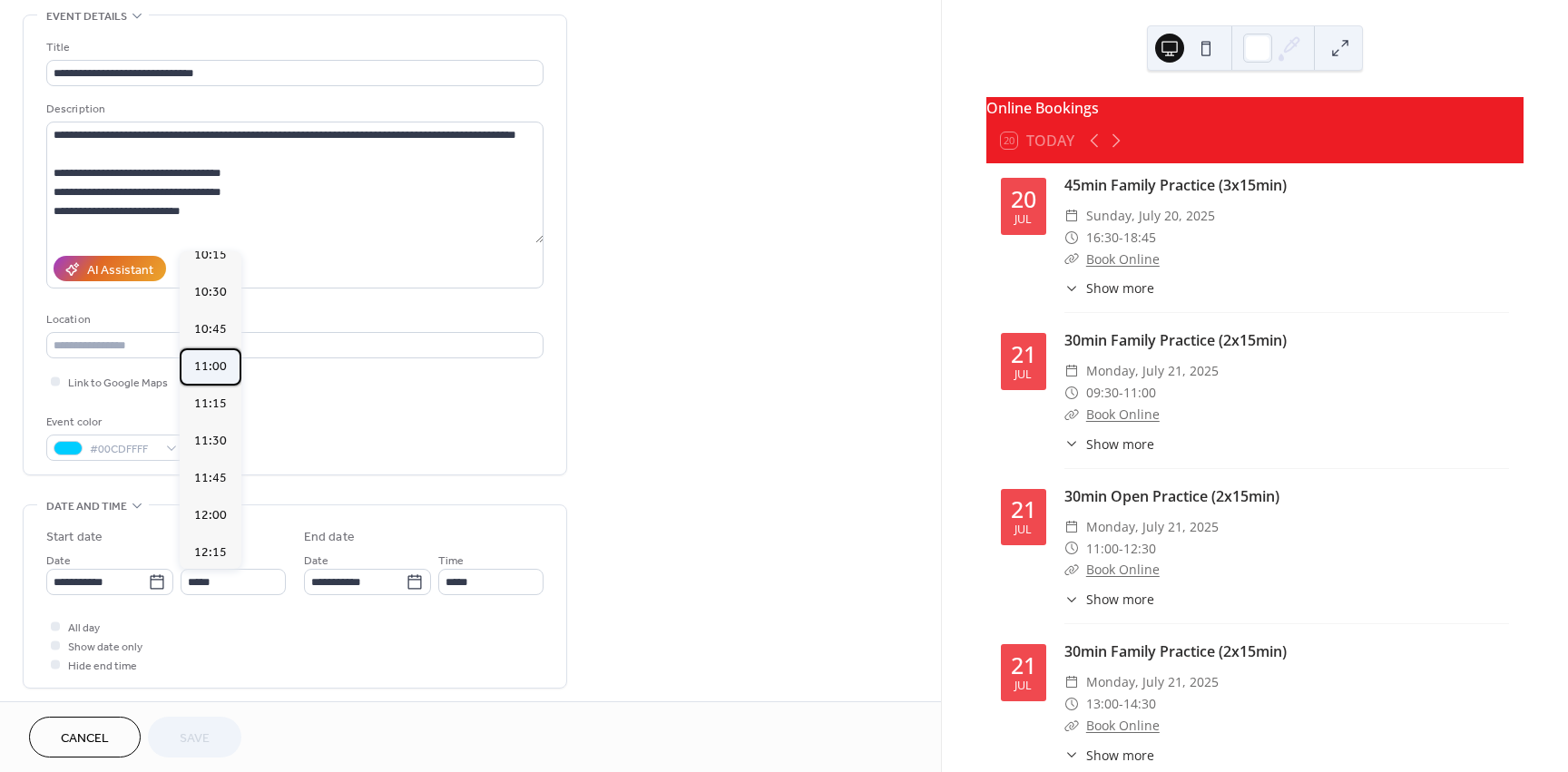 click on "11:00" at bounding box center (211, 366) 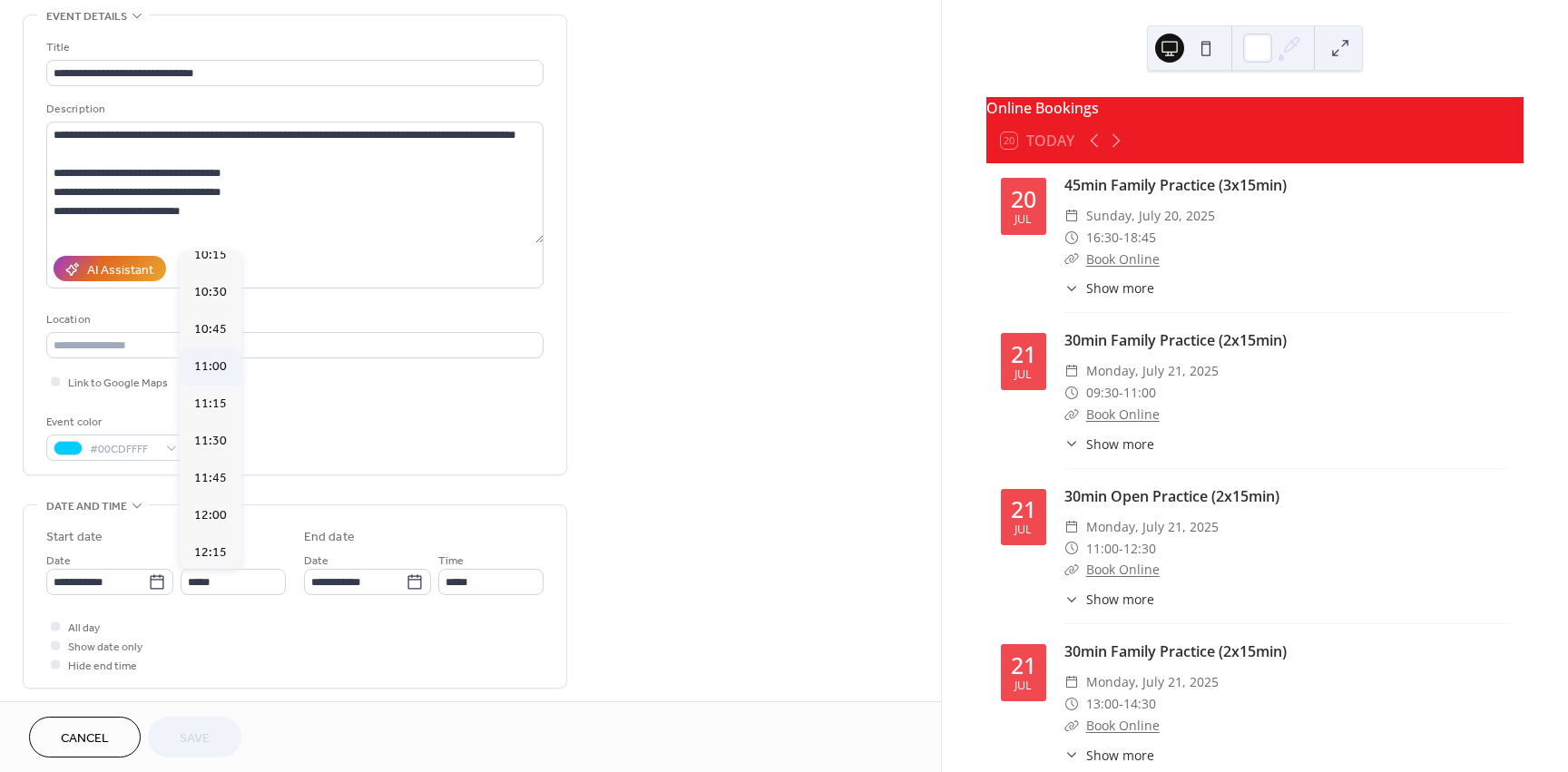 type on "*****" 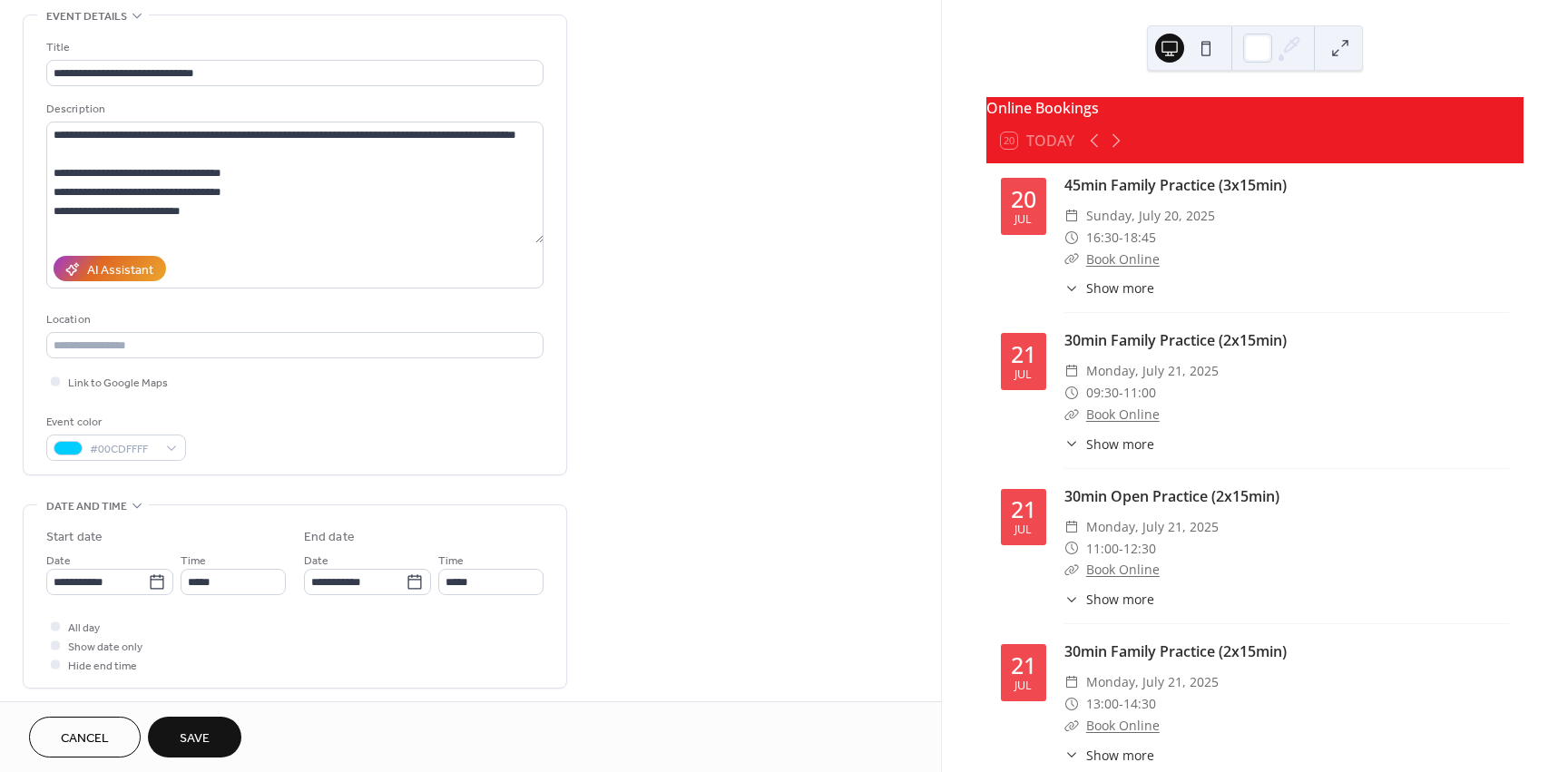 click on "**********" at bounding box center [470, 638] 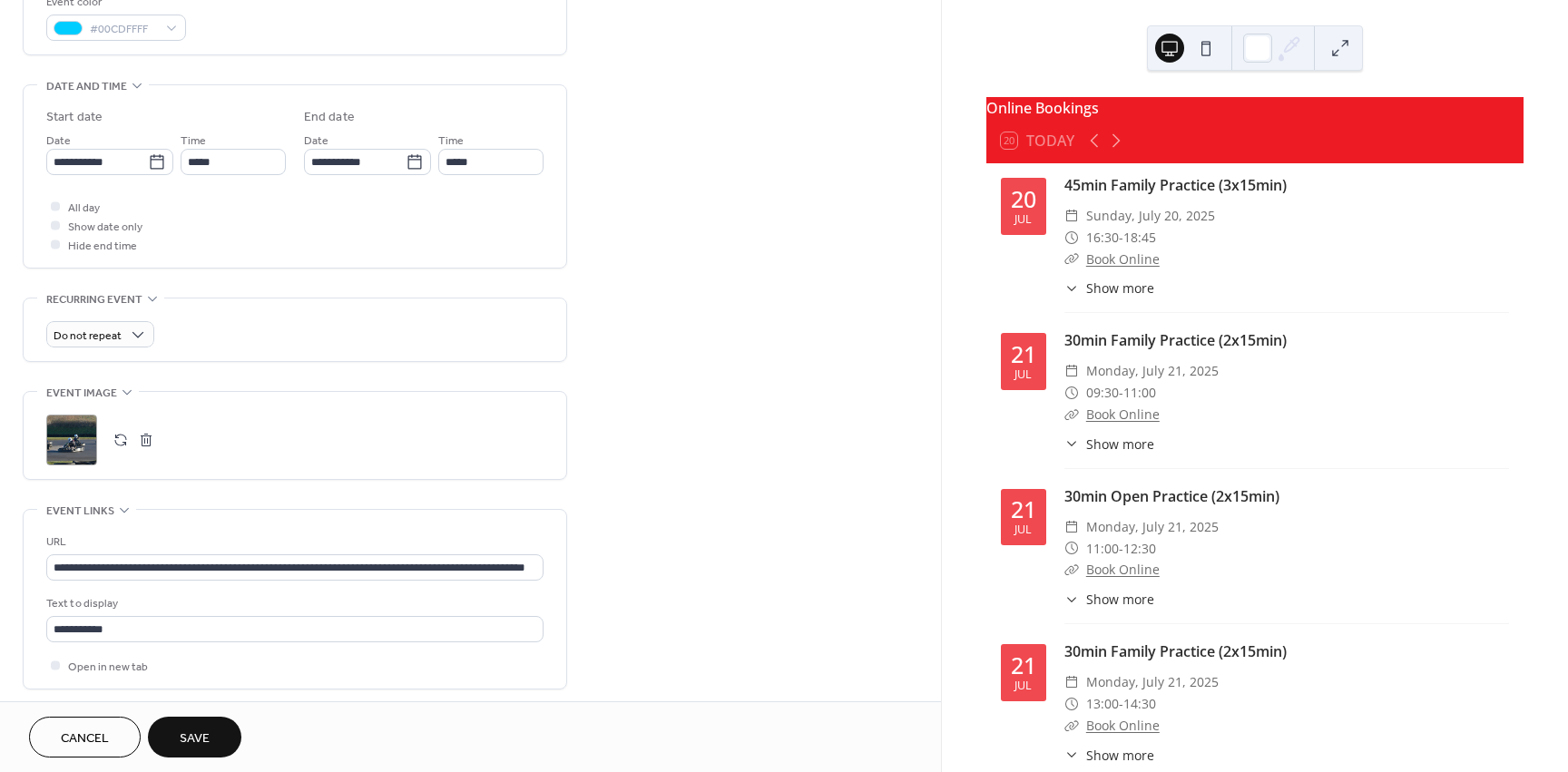 scroll, scrollTop: 552, scrollLeft: 0, axis: vertical 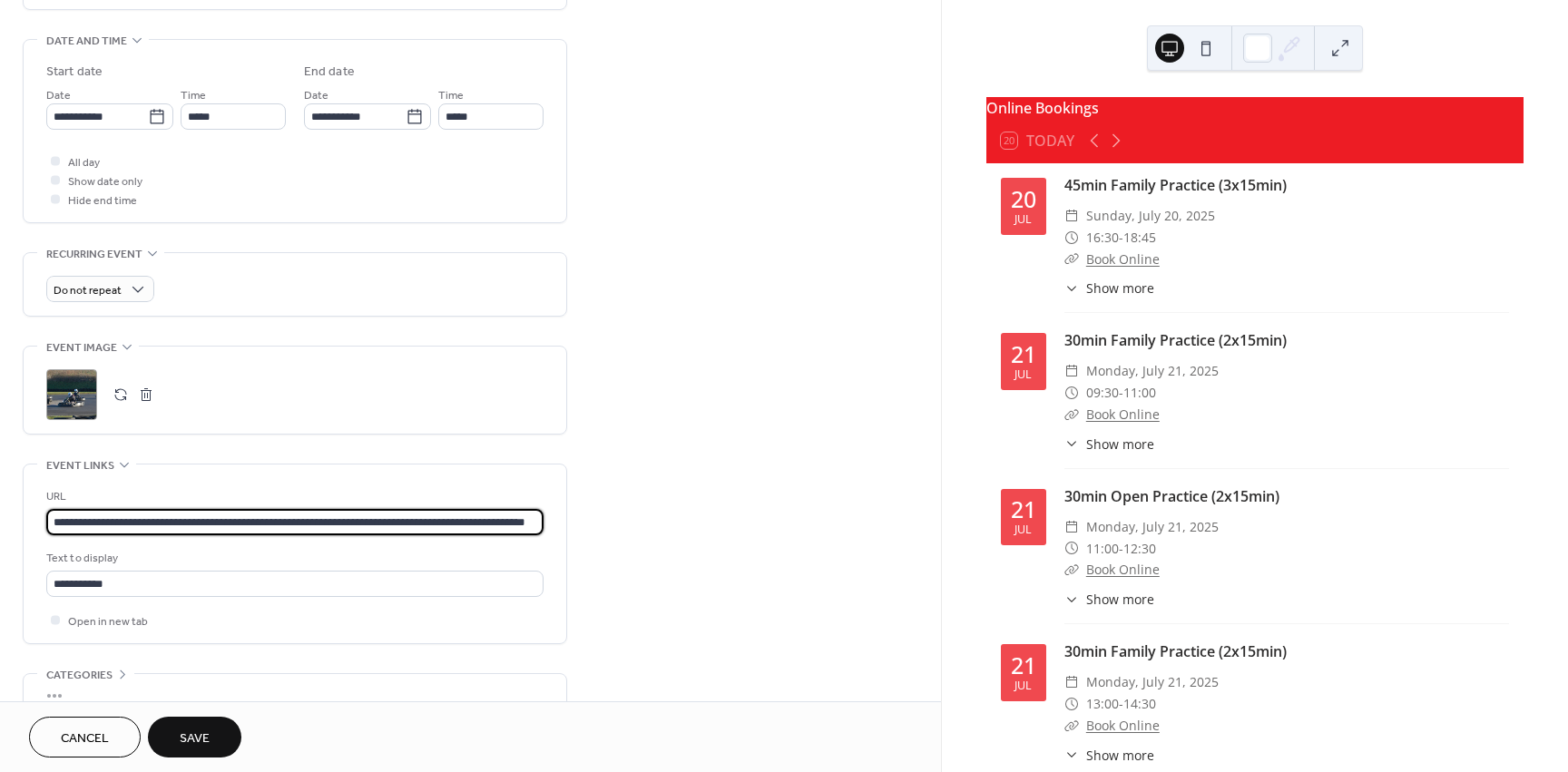 drag, startPoint x: 492, startPoint y: 512, endPoint x: 750, endPoint y: 474, distance: 260.78344 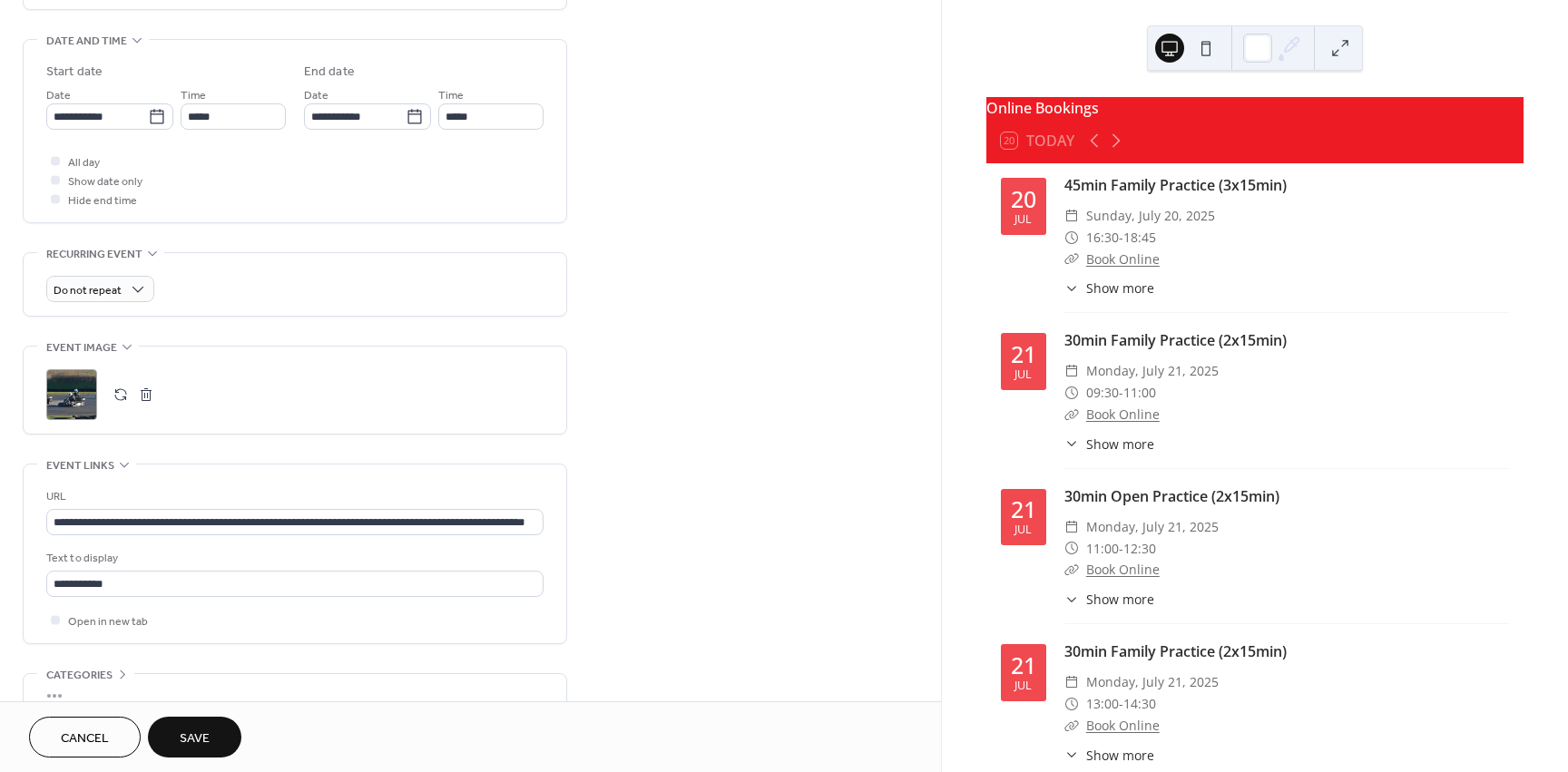 scroll, scrollTop: 0, scrollLeft: 0, axis: both 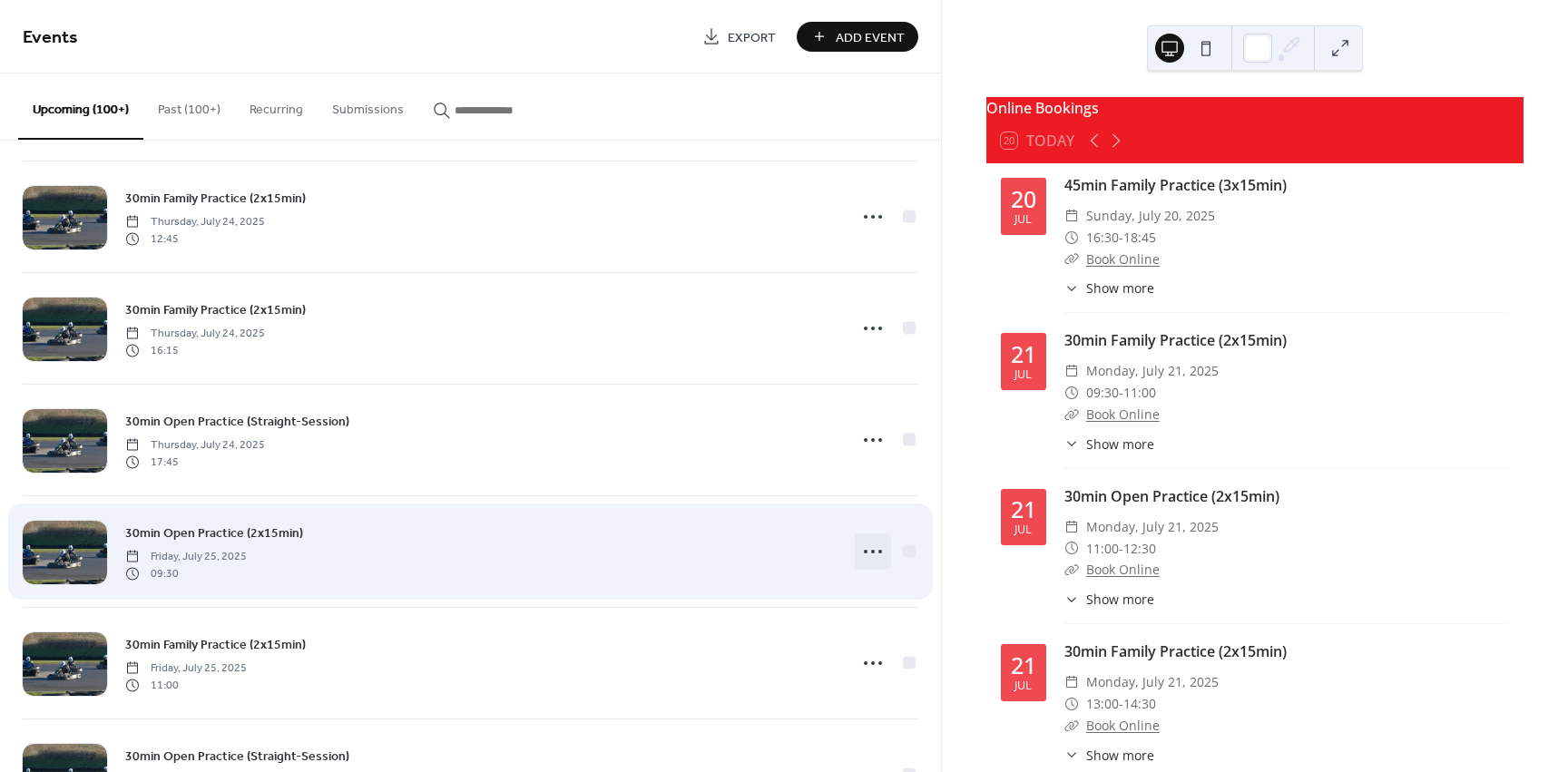 click 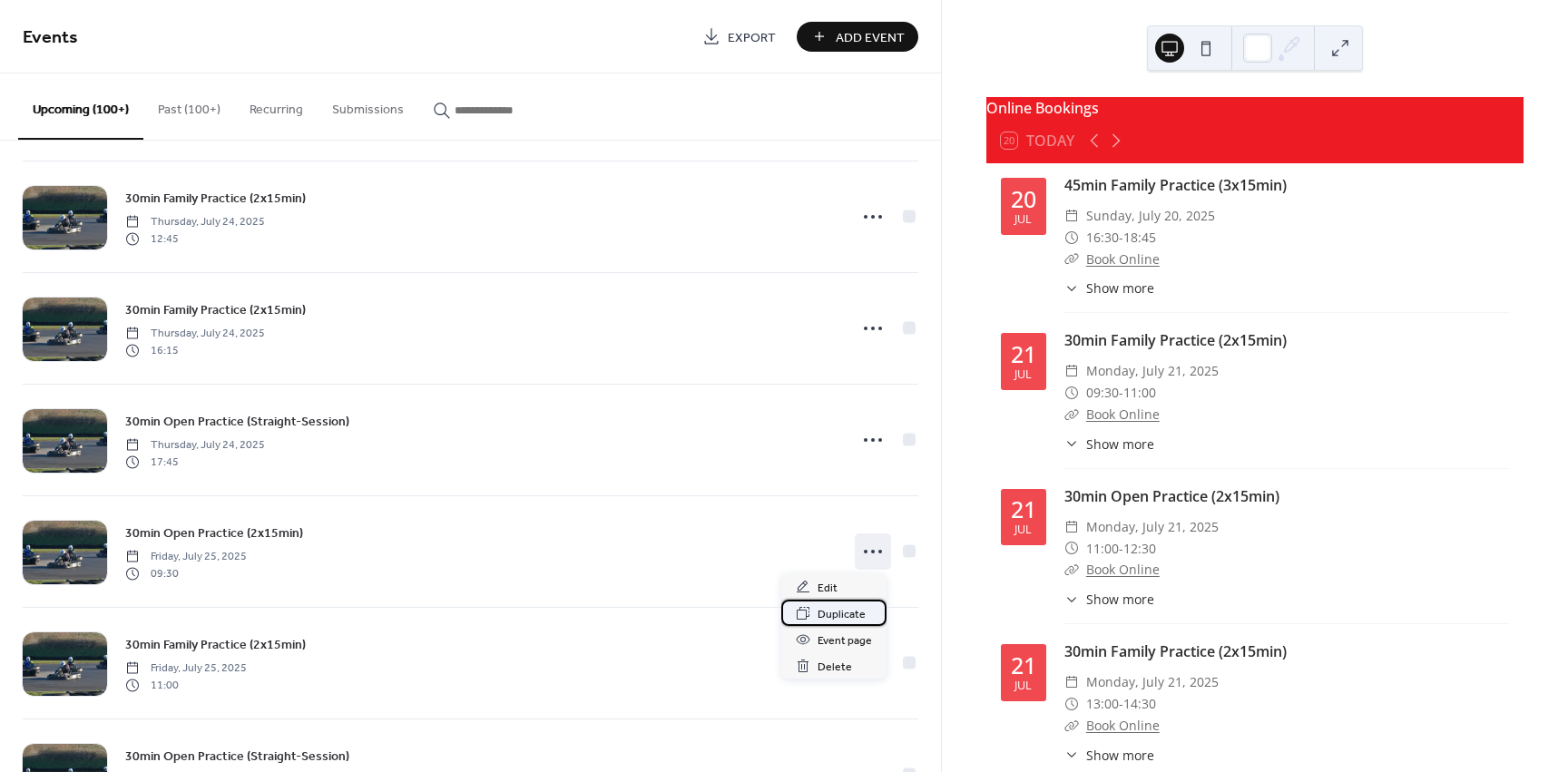 click on "Duplicate" at bounding box center (841, 614) 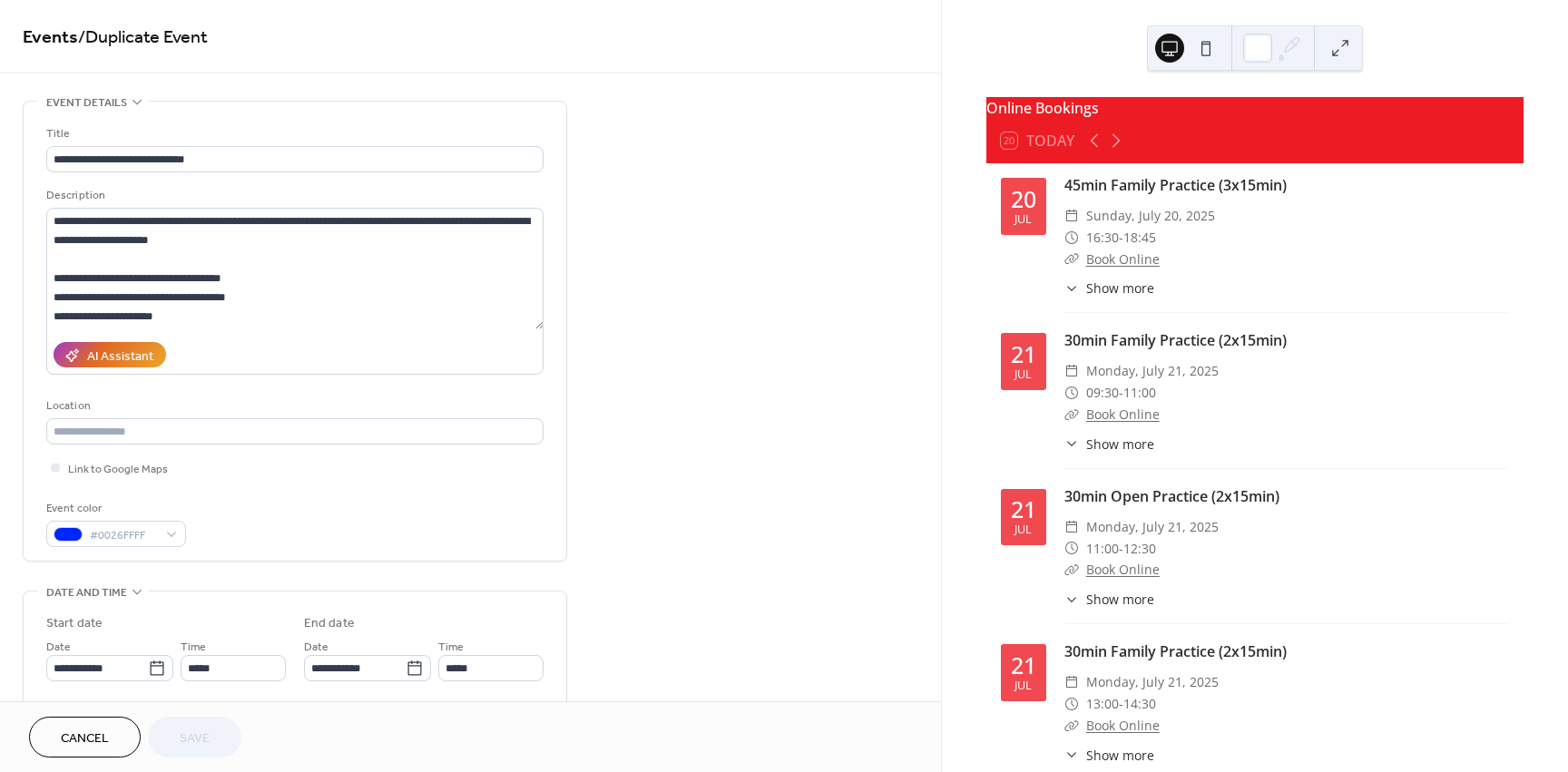 click on "**********" at bounding box center [470, 724] 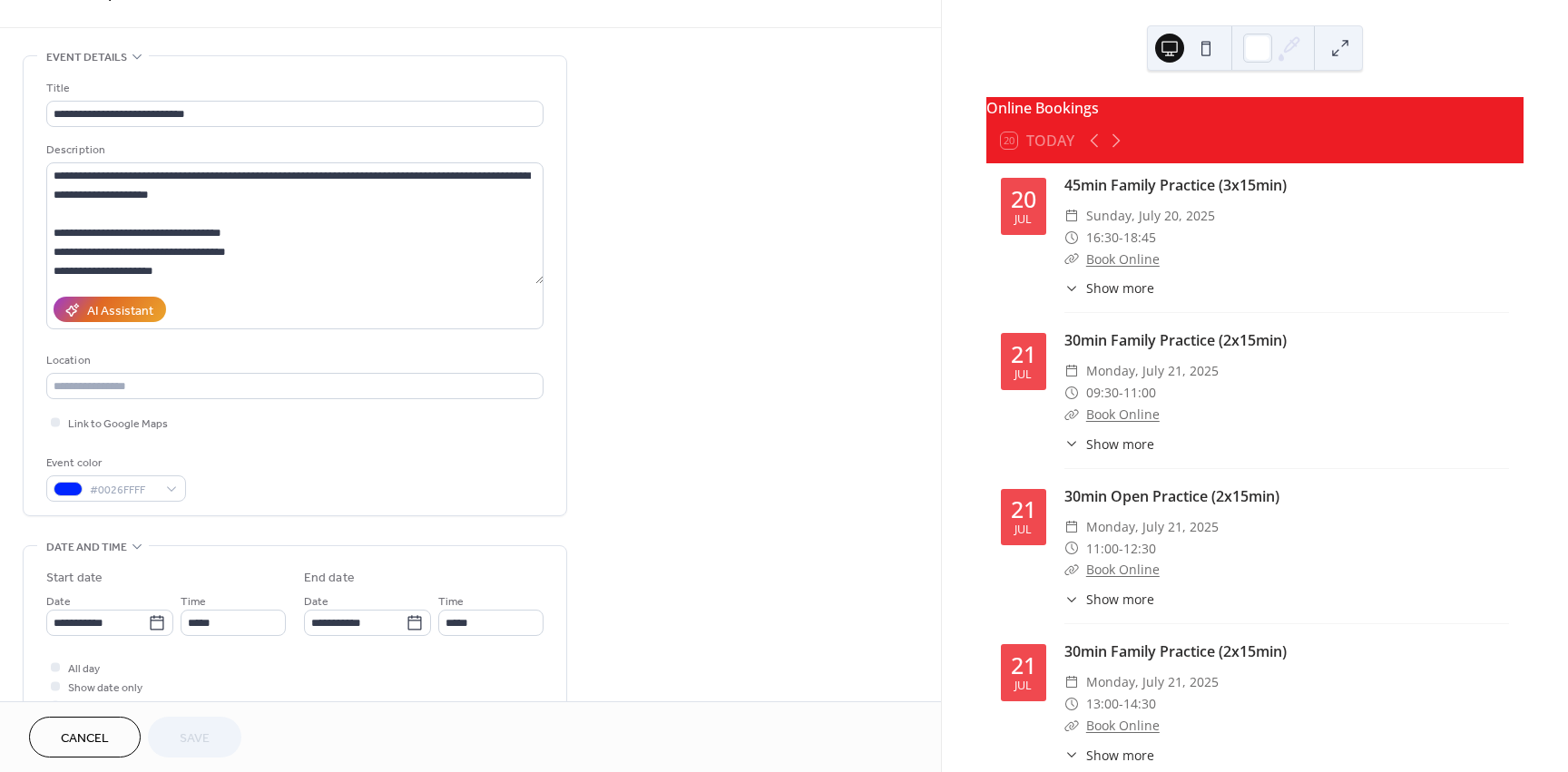 scroll, scrollTop: 85, scrollLeft: 0, axis: vertical 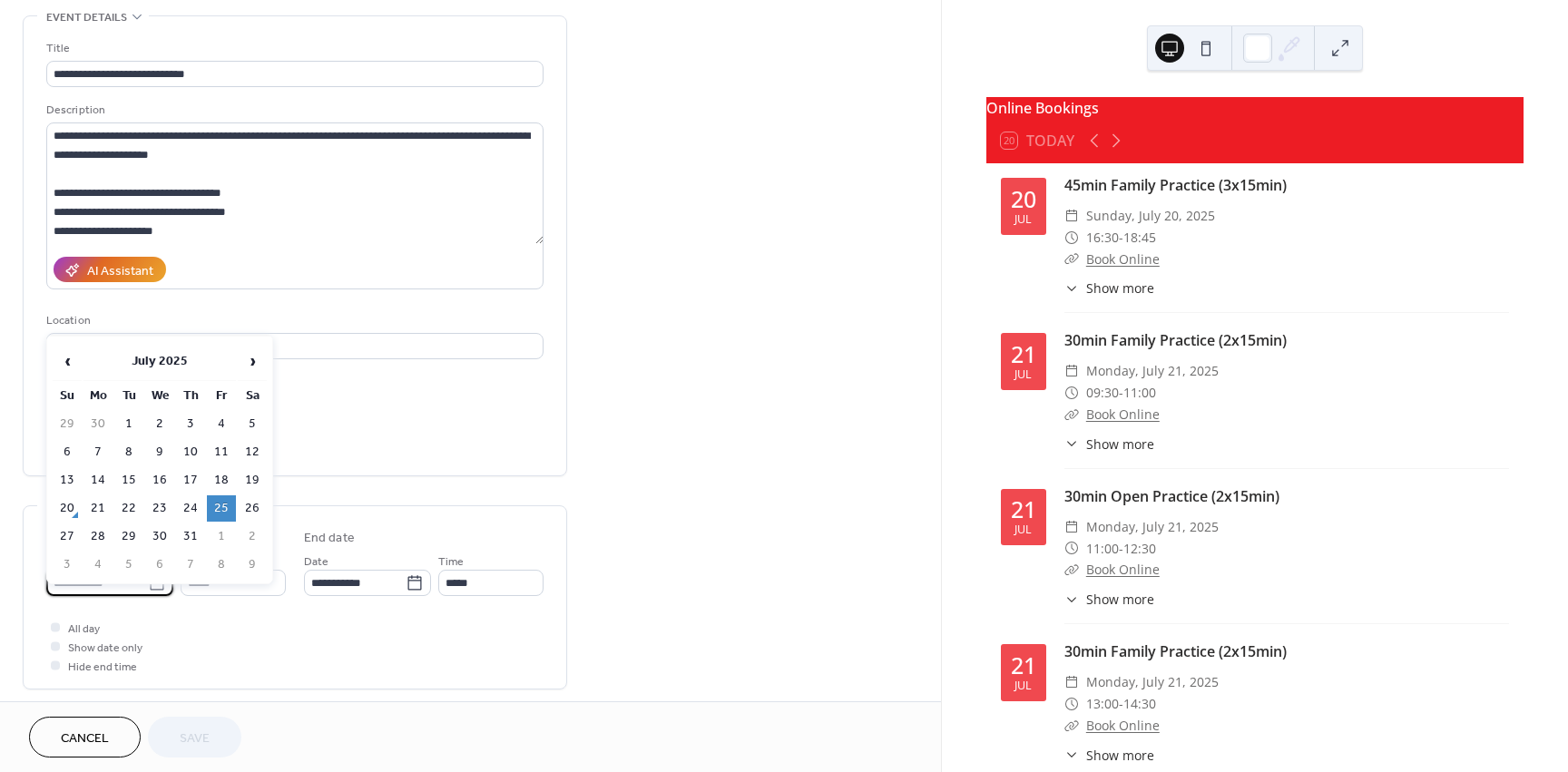 click on "**********" at bounding box center (97, 582) 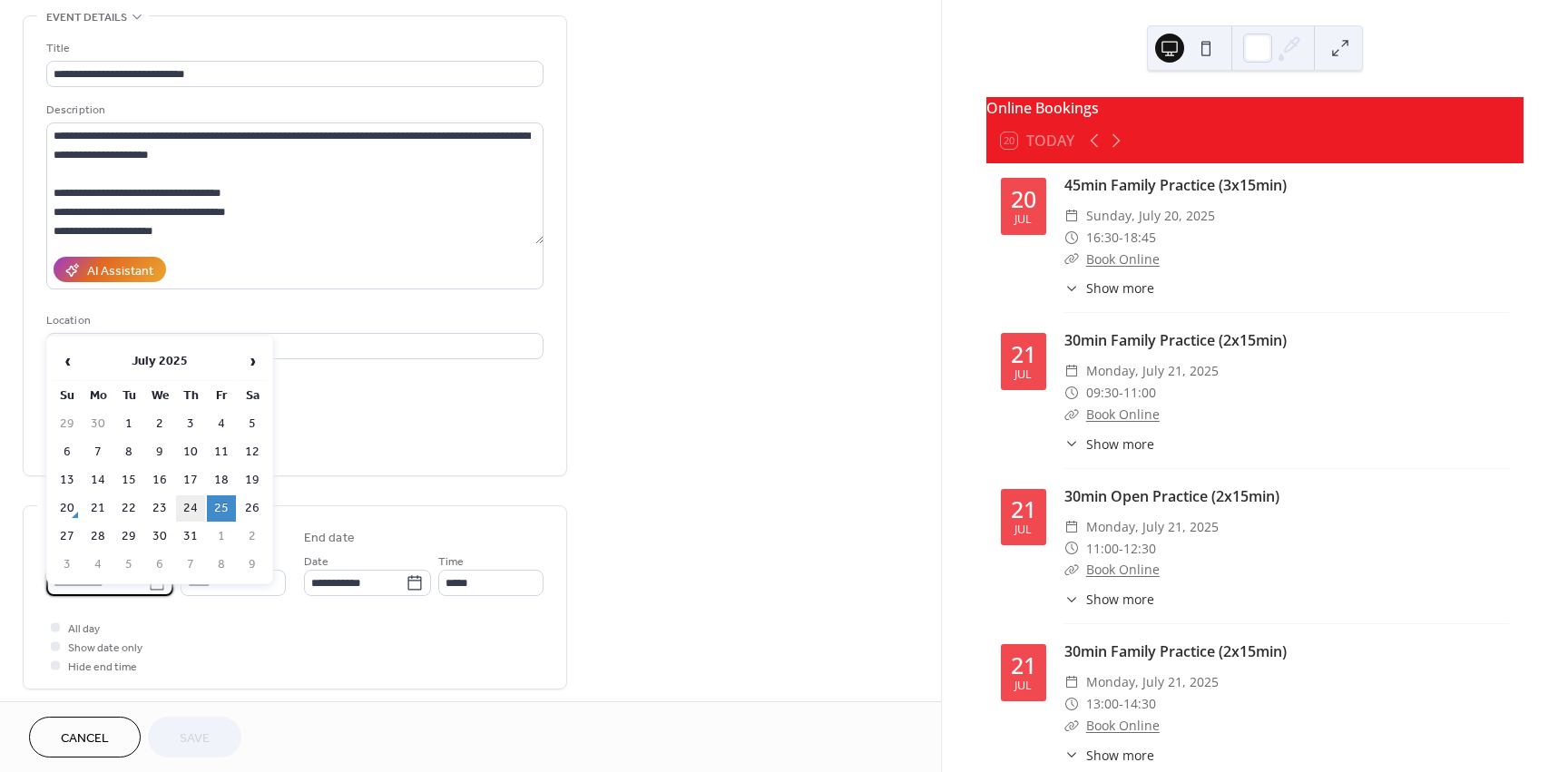 click on "24" at bounding box center [191, 508] 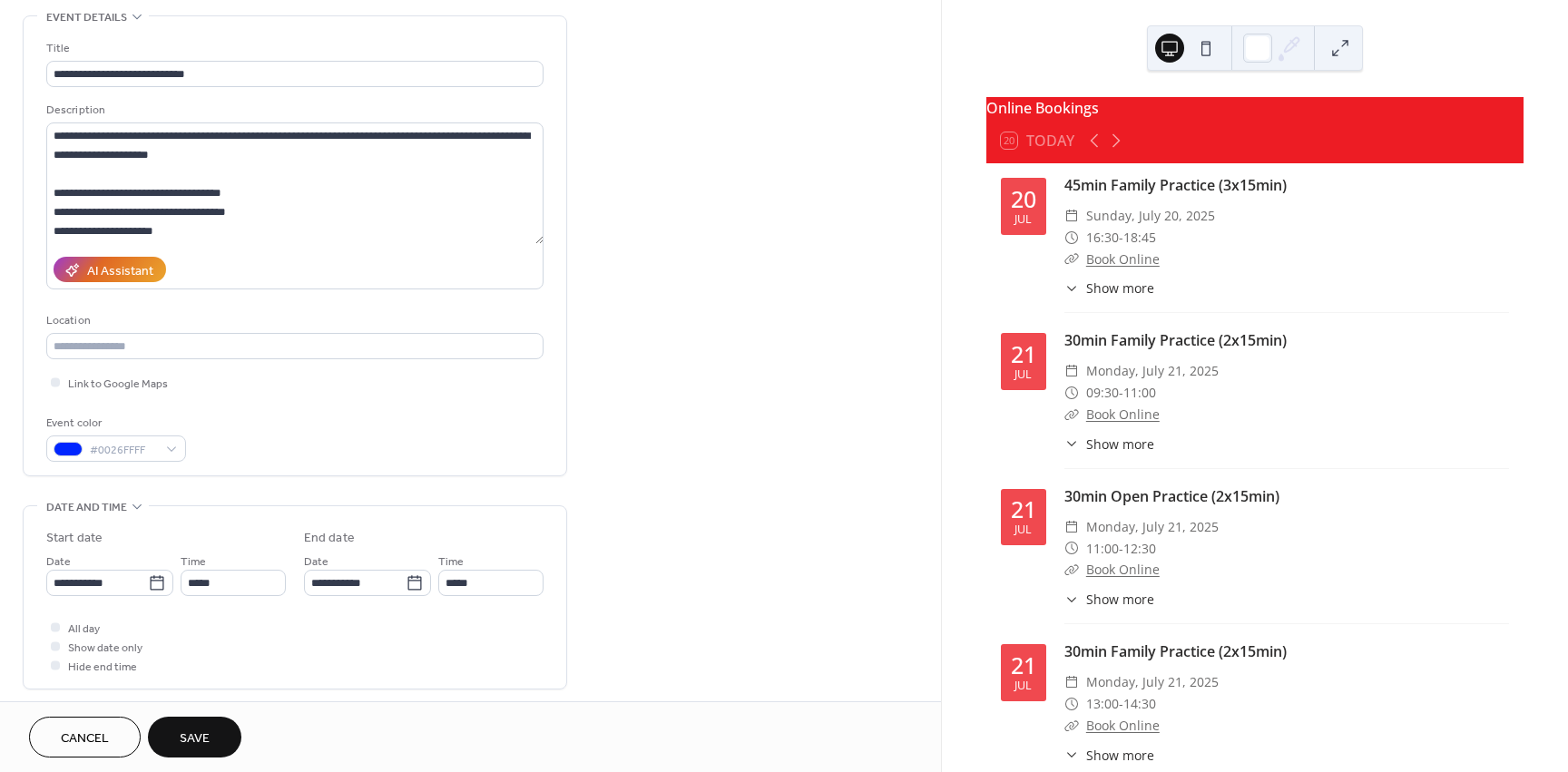 drag, startPoint x: 545, startPoint y: 455, endPoint x: 652, endPoint y: 490, distance: 112.57886 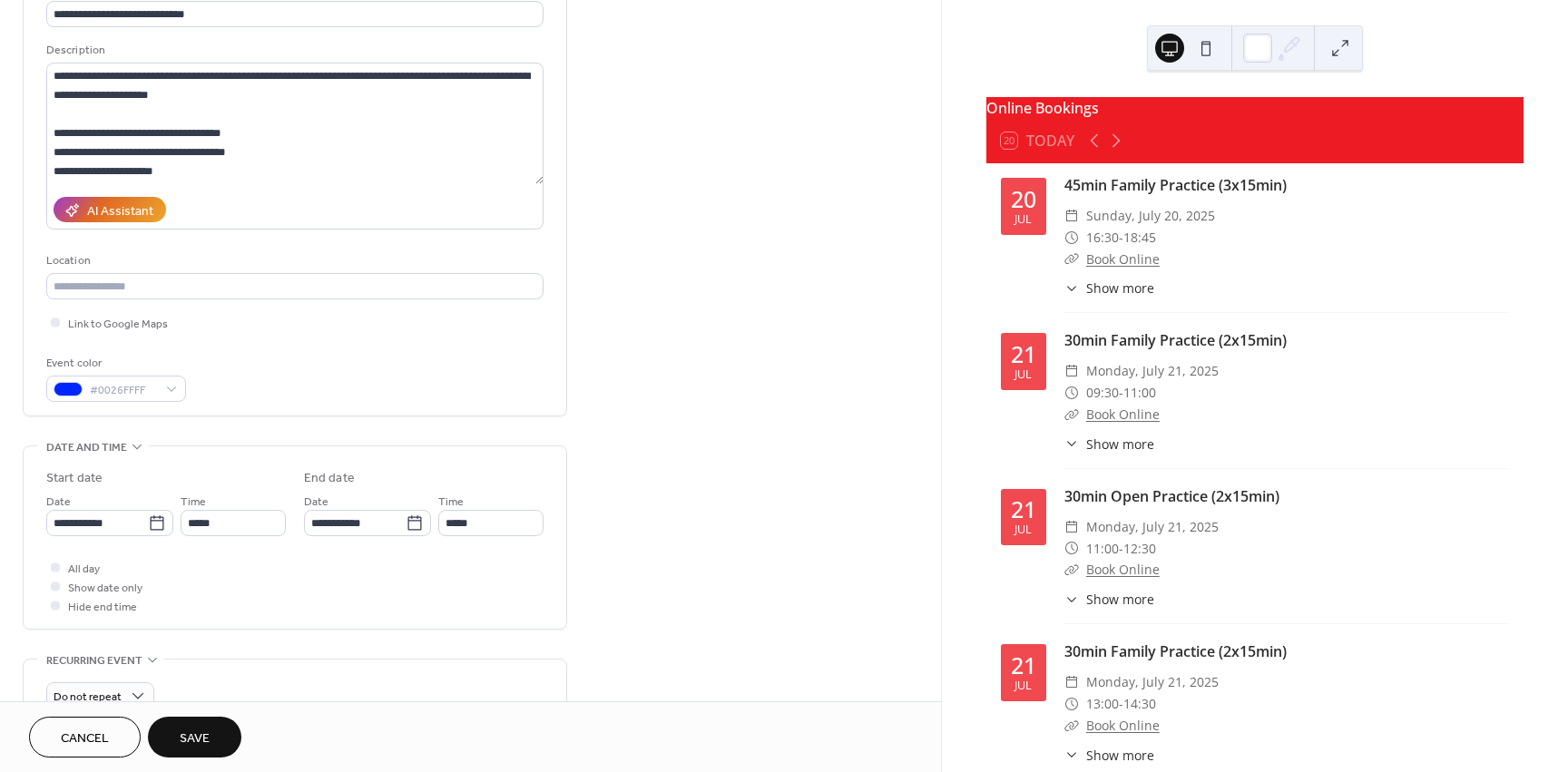 scroll, scrollTop: 298, scrollLeft: 0, axis: vertical 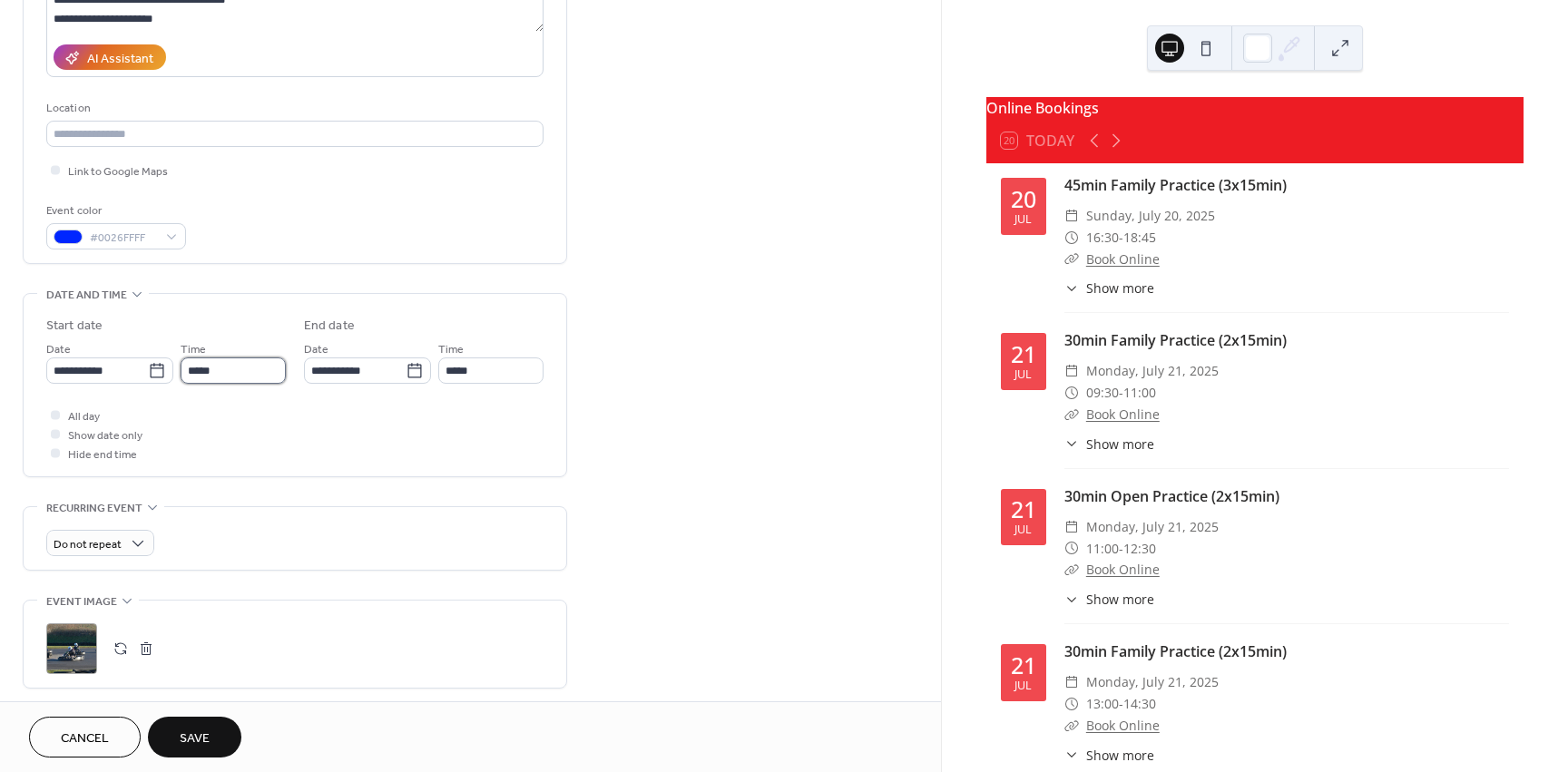 click on "*****" at bounding box center [233, 370] 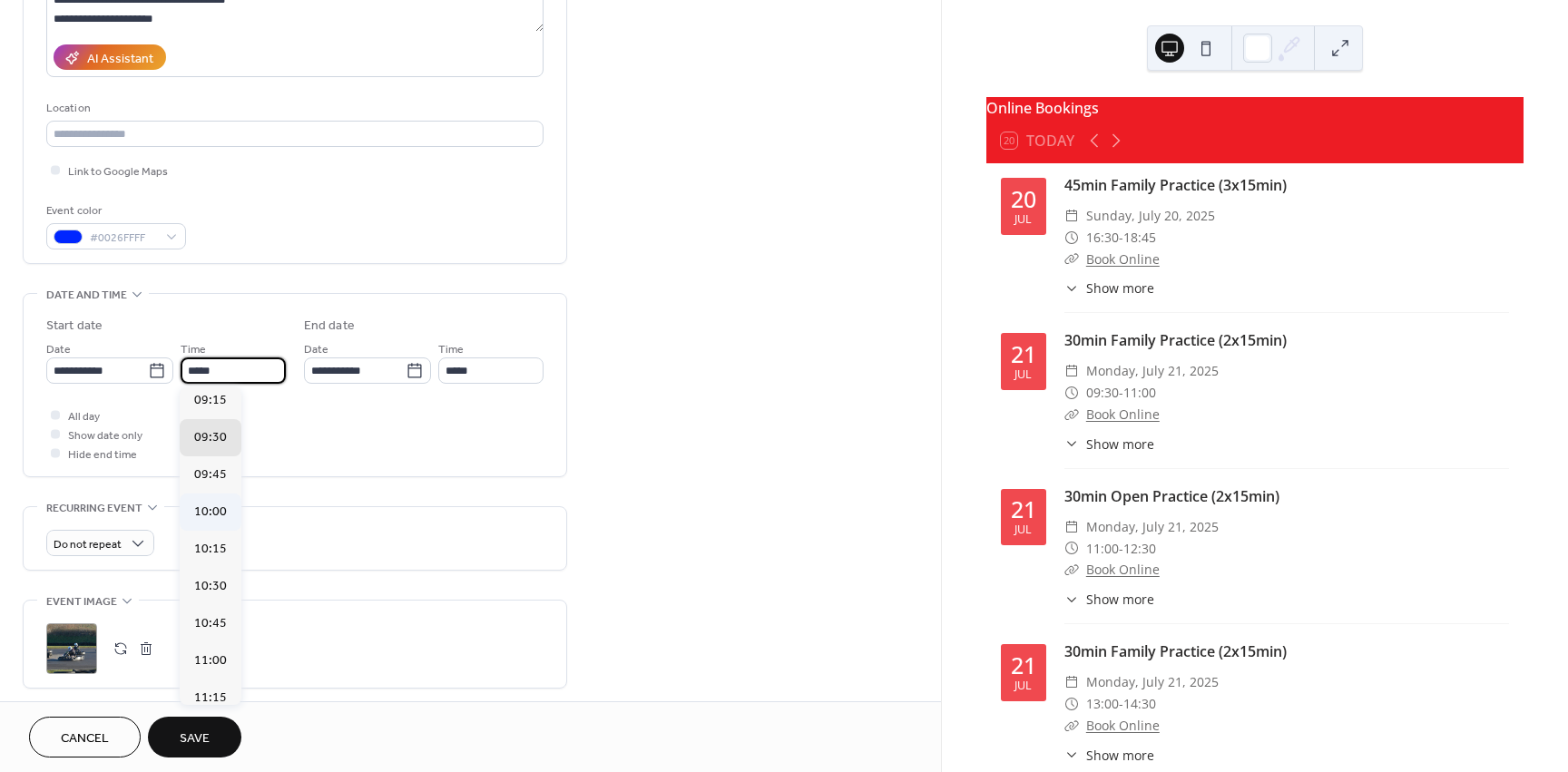 scroll, scrollTop: 1413, scrollLeft: 0, axis: vertical 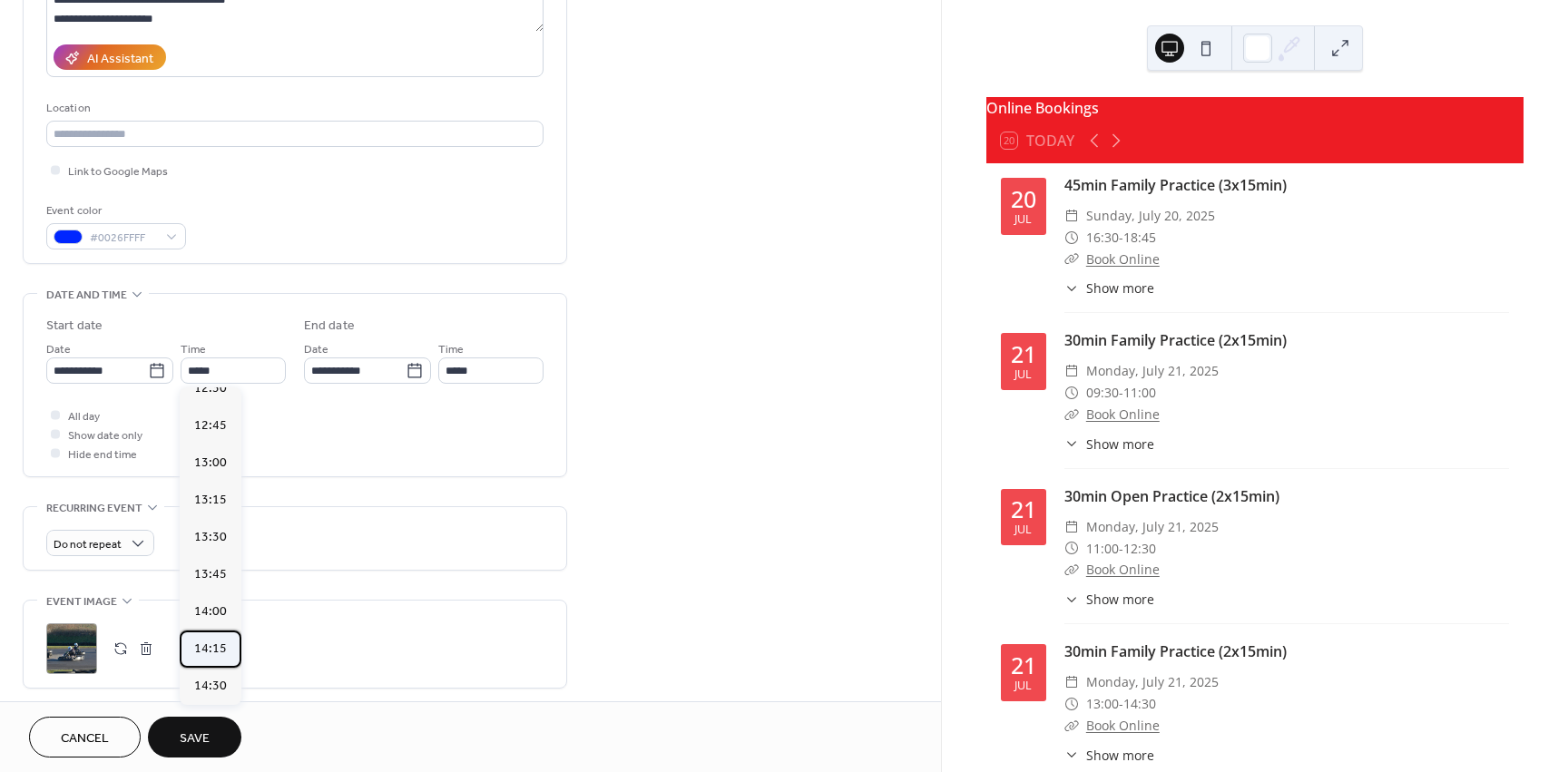 click on "14:15" at bounding box center (211, 649) 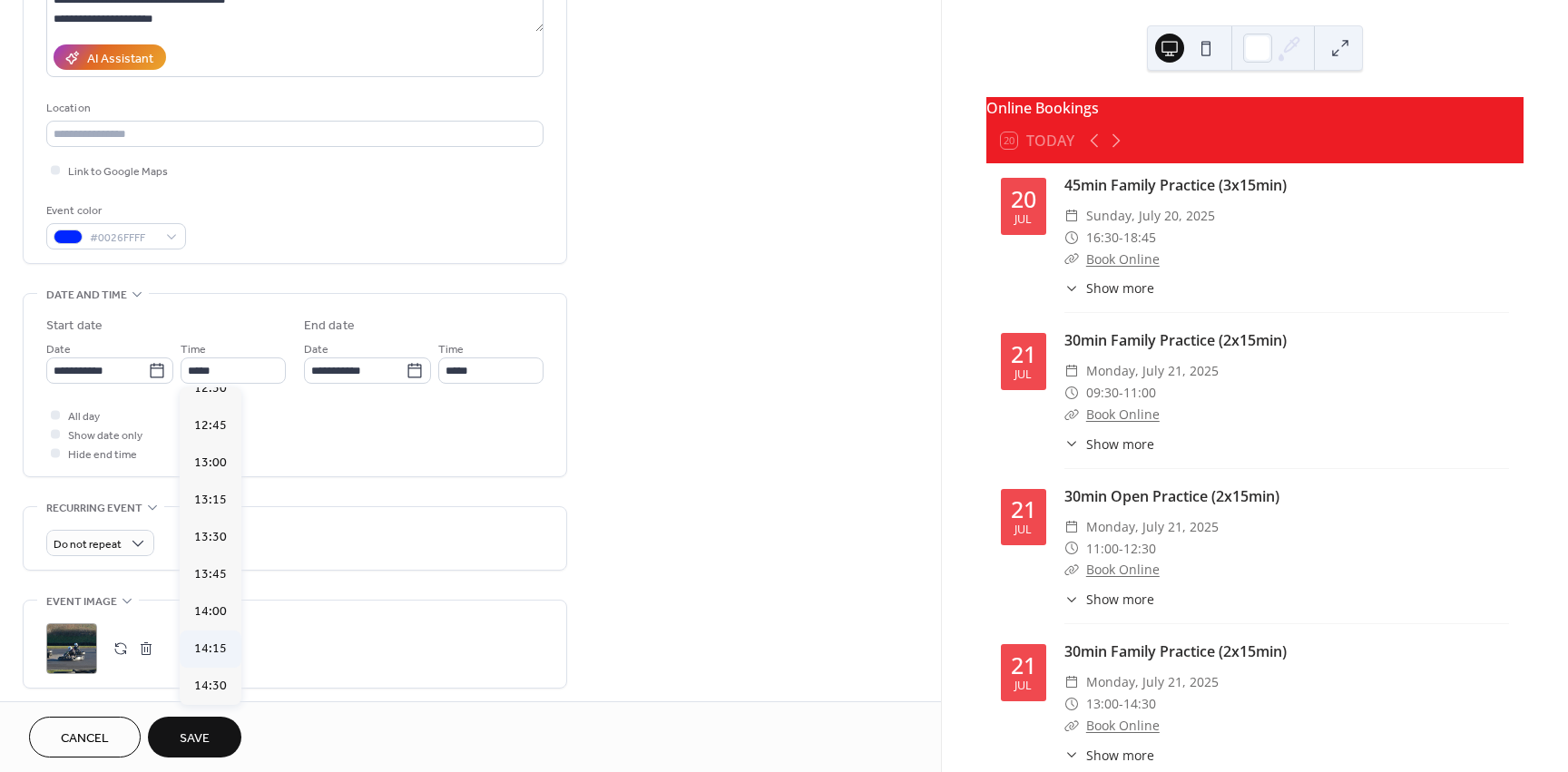 type on "*****" 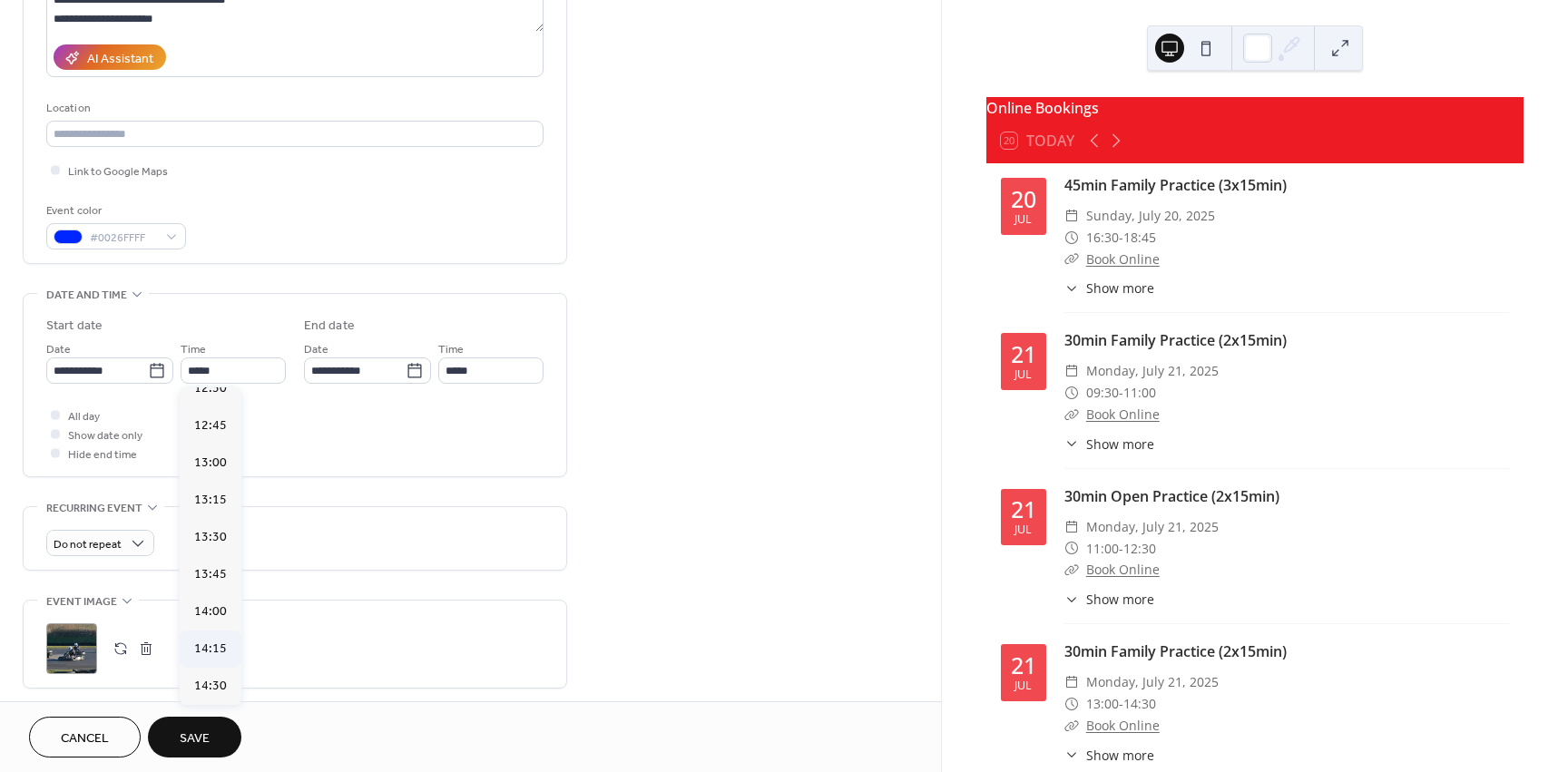 type on "*****" 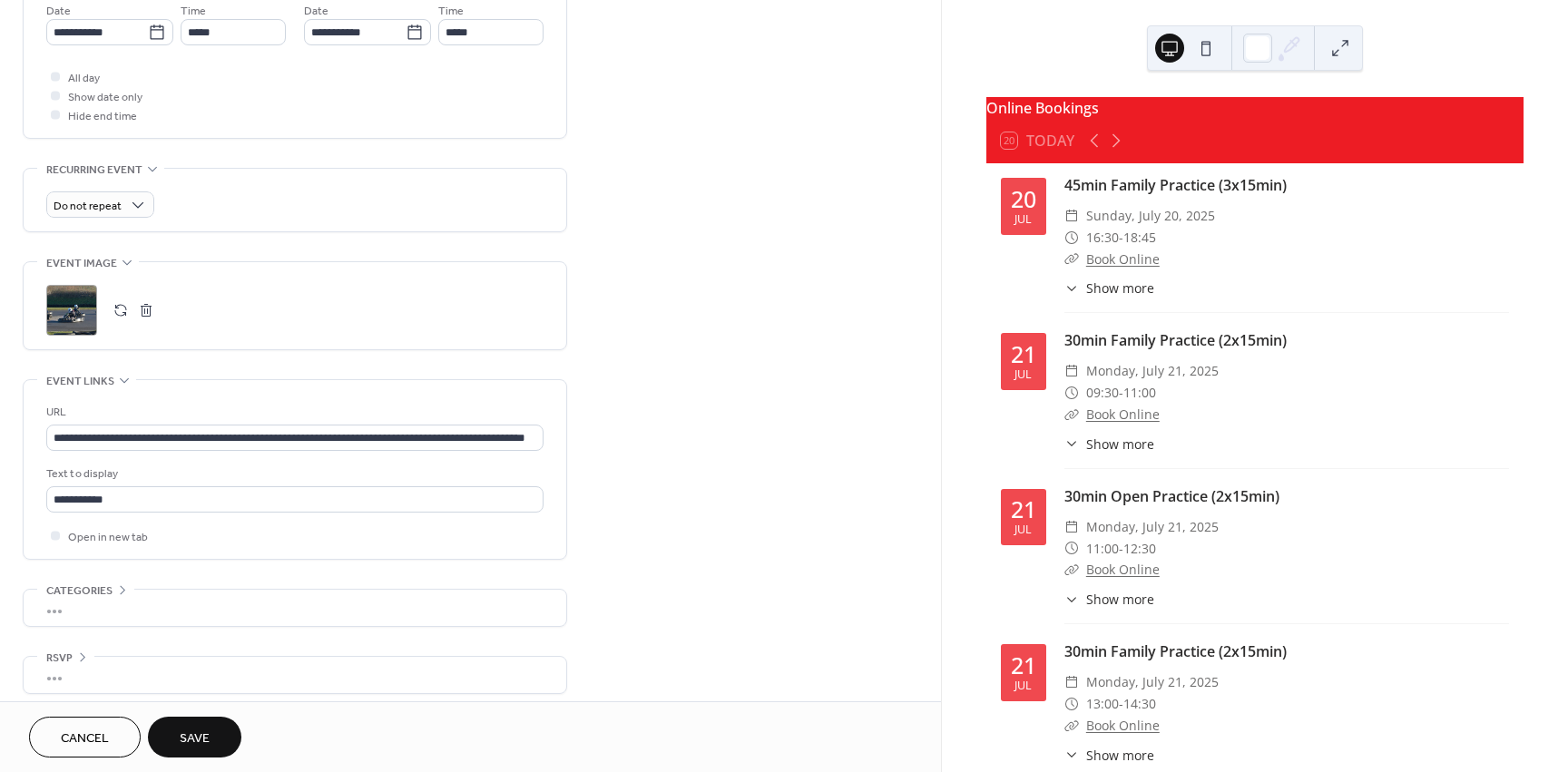 scroll, scrollTop: 647, scrollLeft: 0, axis: vertical 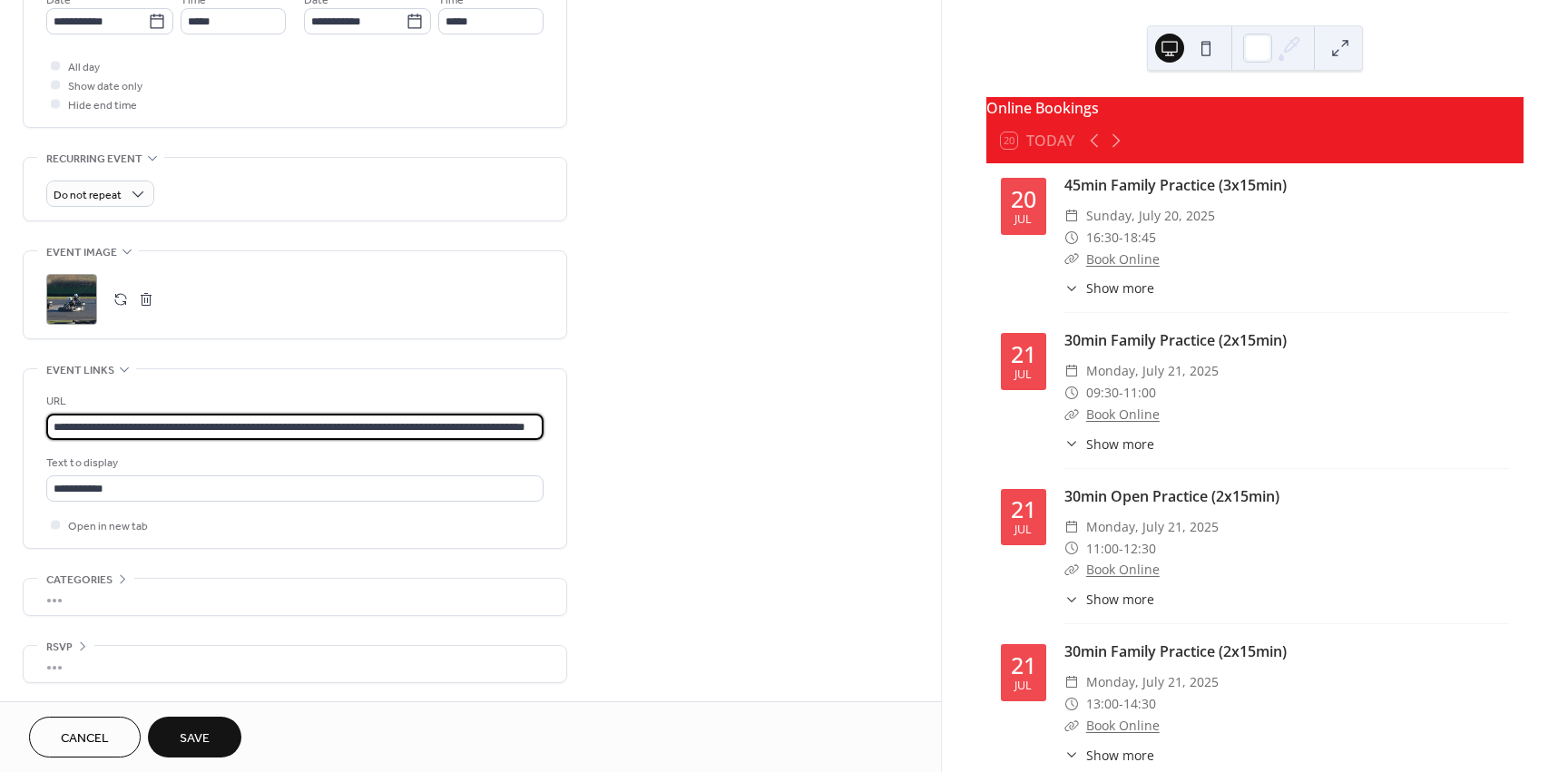 drag, startPoint x: 436, startPoint y: 428, endPoint x: 738, endPoint y: 406, distance: 302.80026 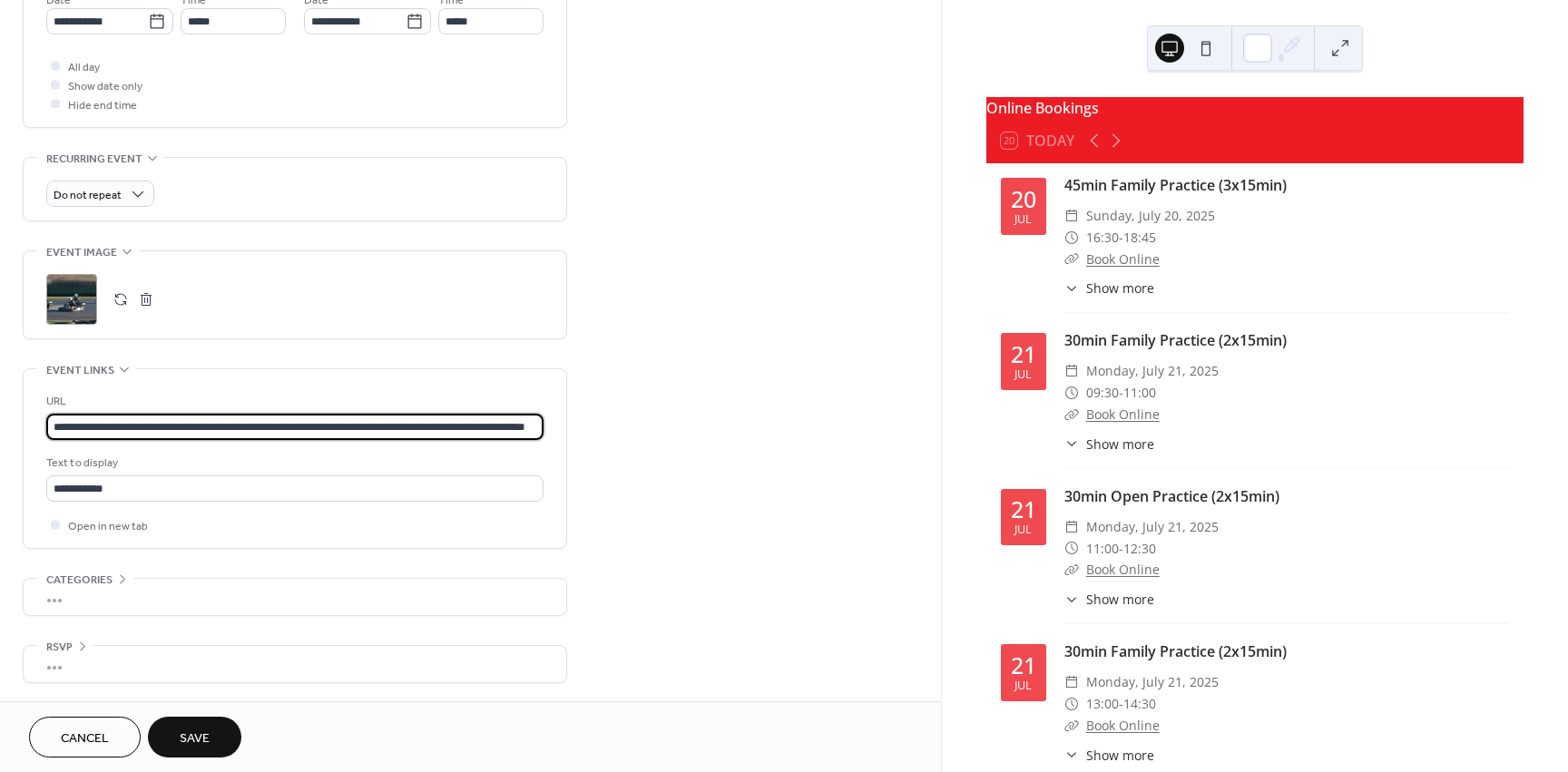 scroll, scrollTop: 0, scrollLeft: 60, axis: horizontal 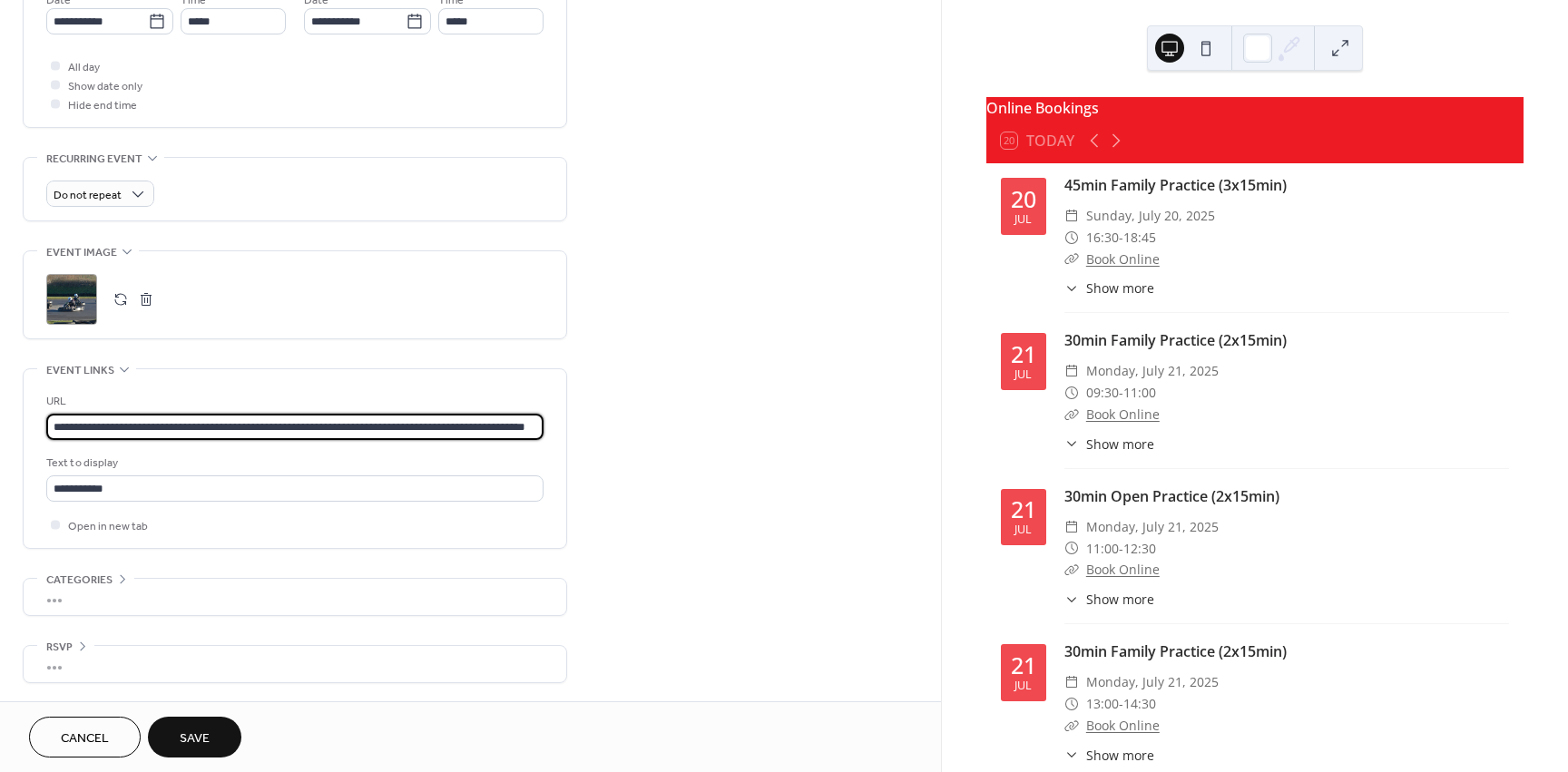 type on "**********" 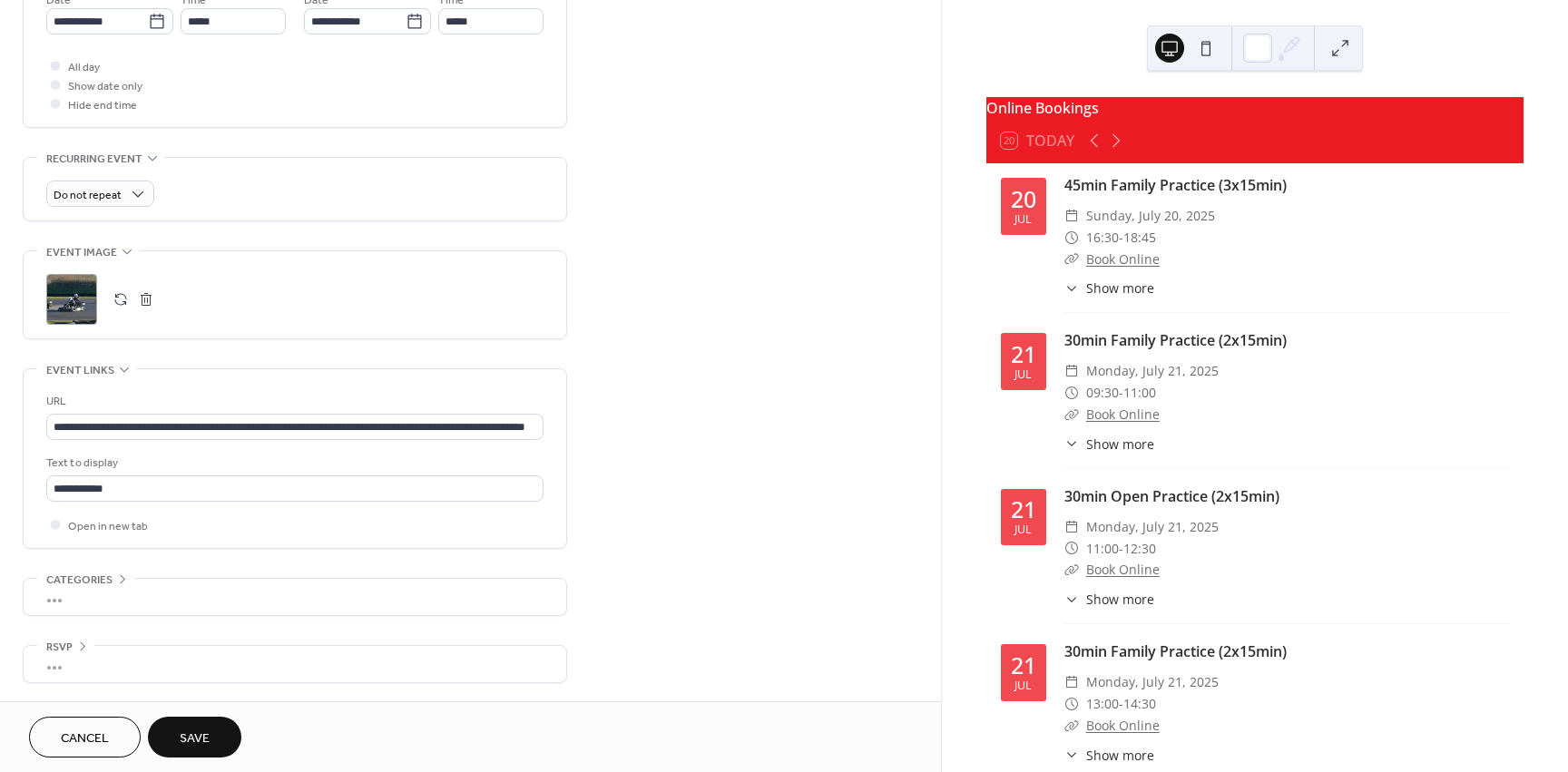 click on "Save" at bounding box center [194, 738] 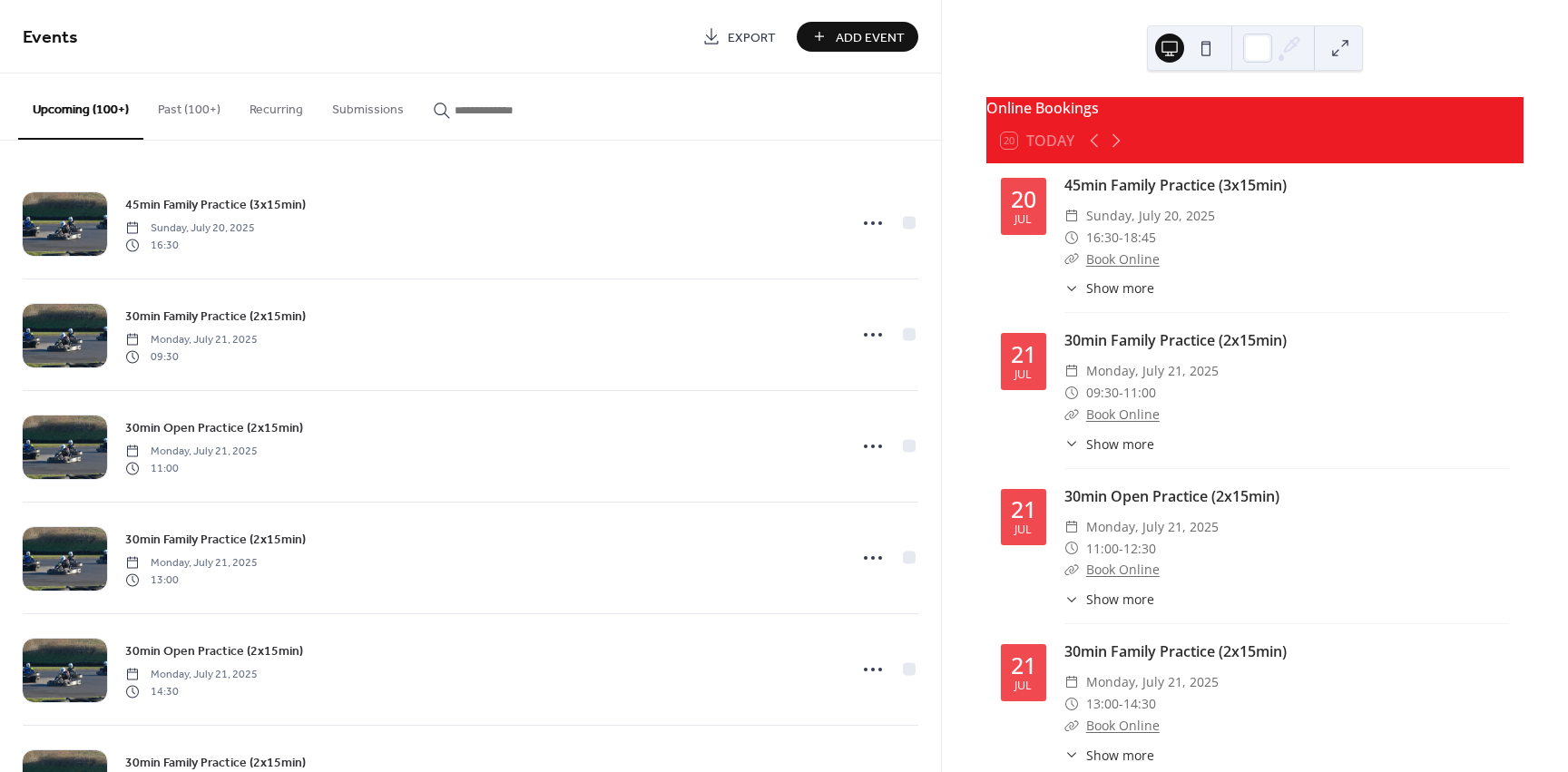 scroll, scrollTop: 2770, scrollLeft: 0, axis: vertical 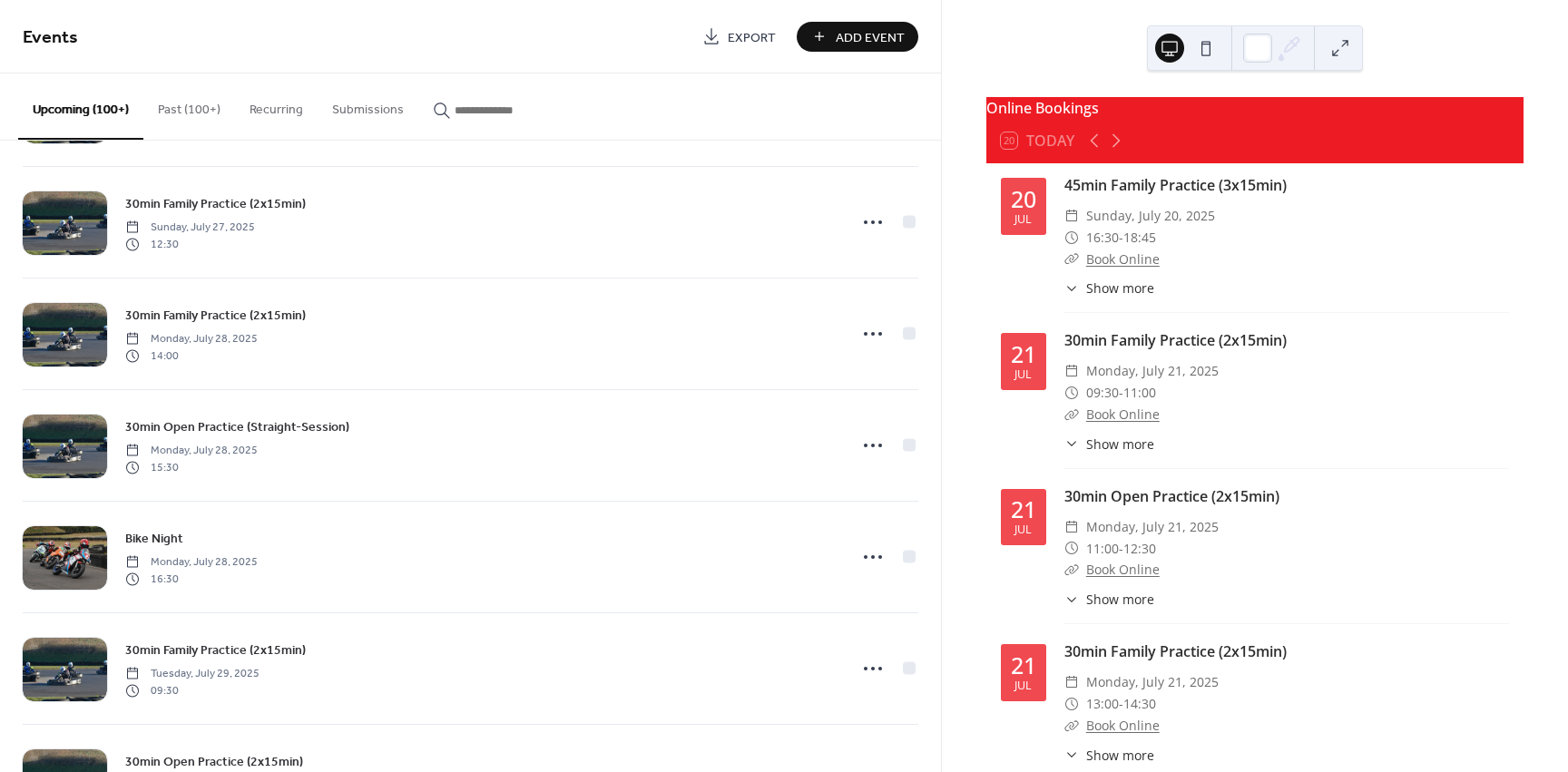 click on "Past (100+)" at bounding box center (189, 105) 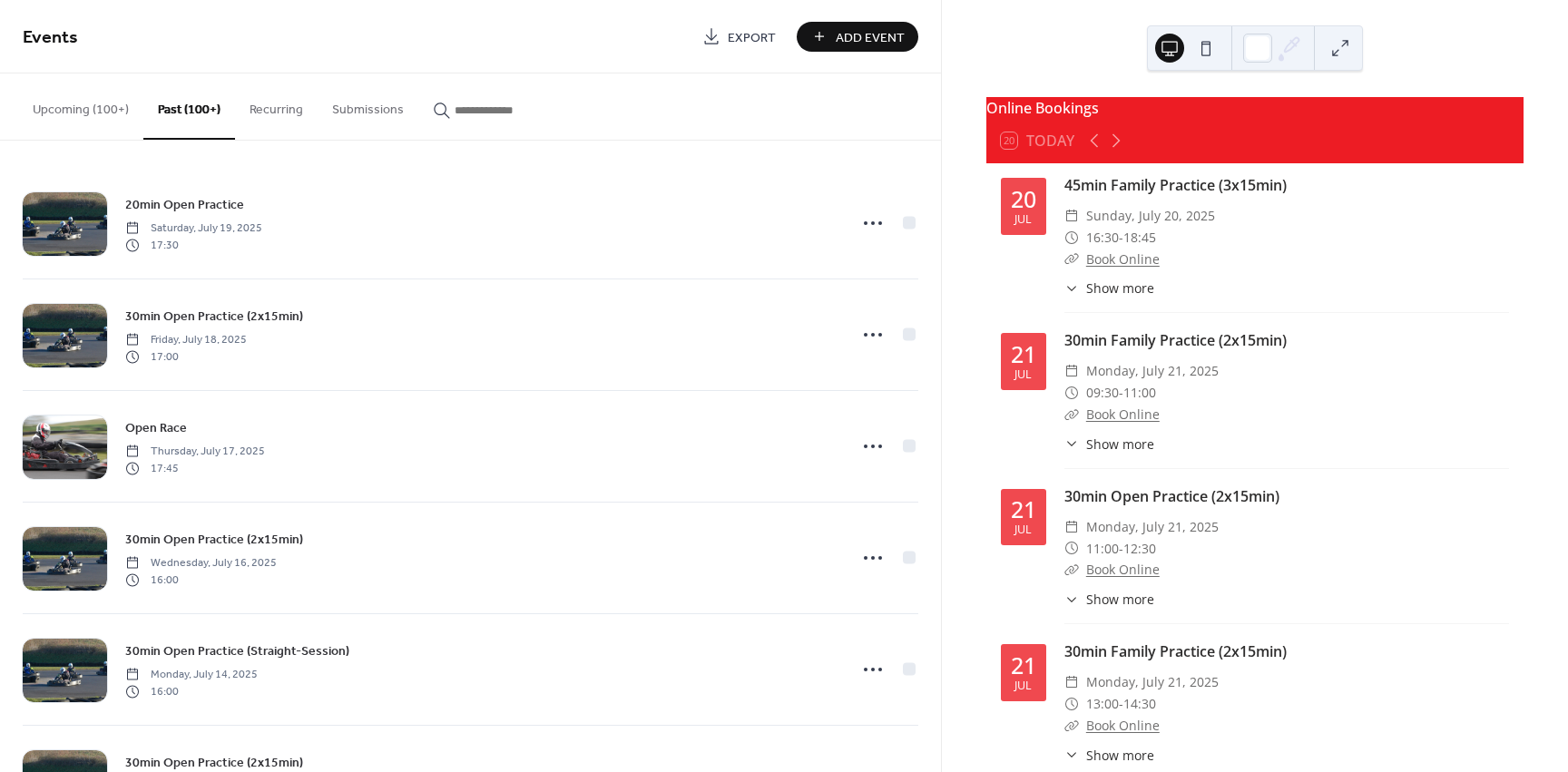 click on "Upcoming (100+)" at bounding box center (81, 105) 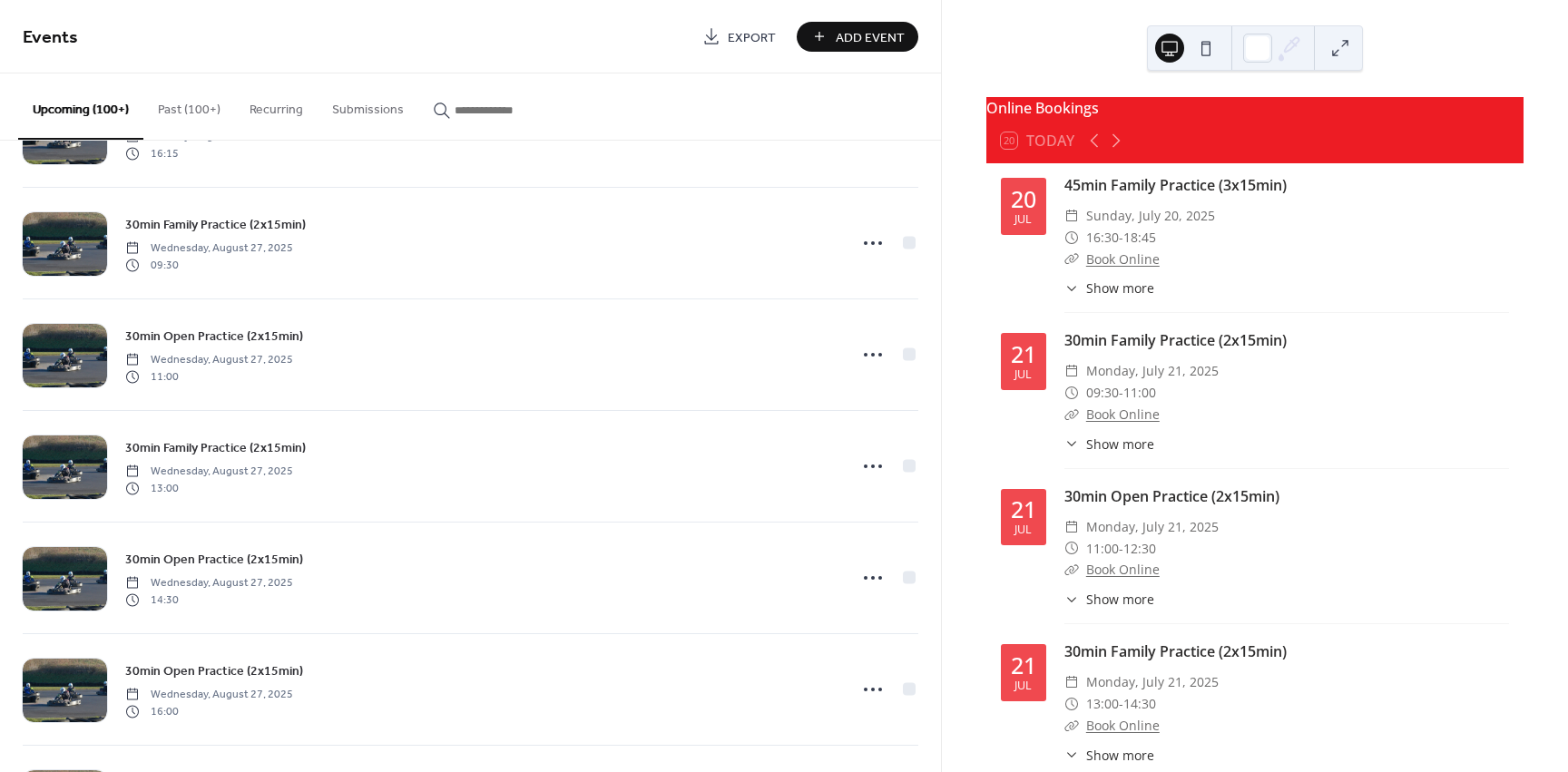scroll, scrollTop: 11473, scrollLeft: 0, axis: vertical 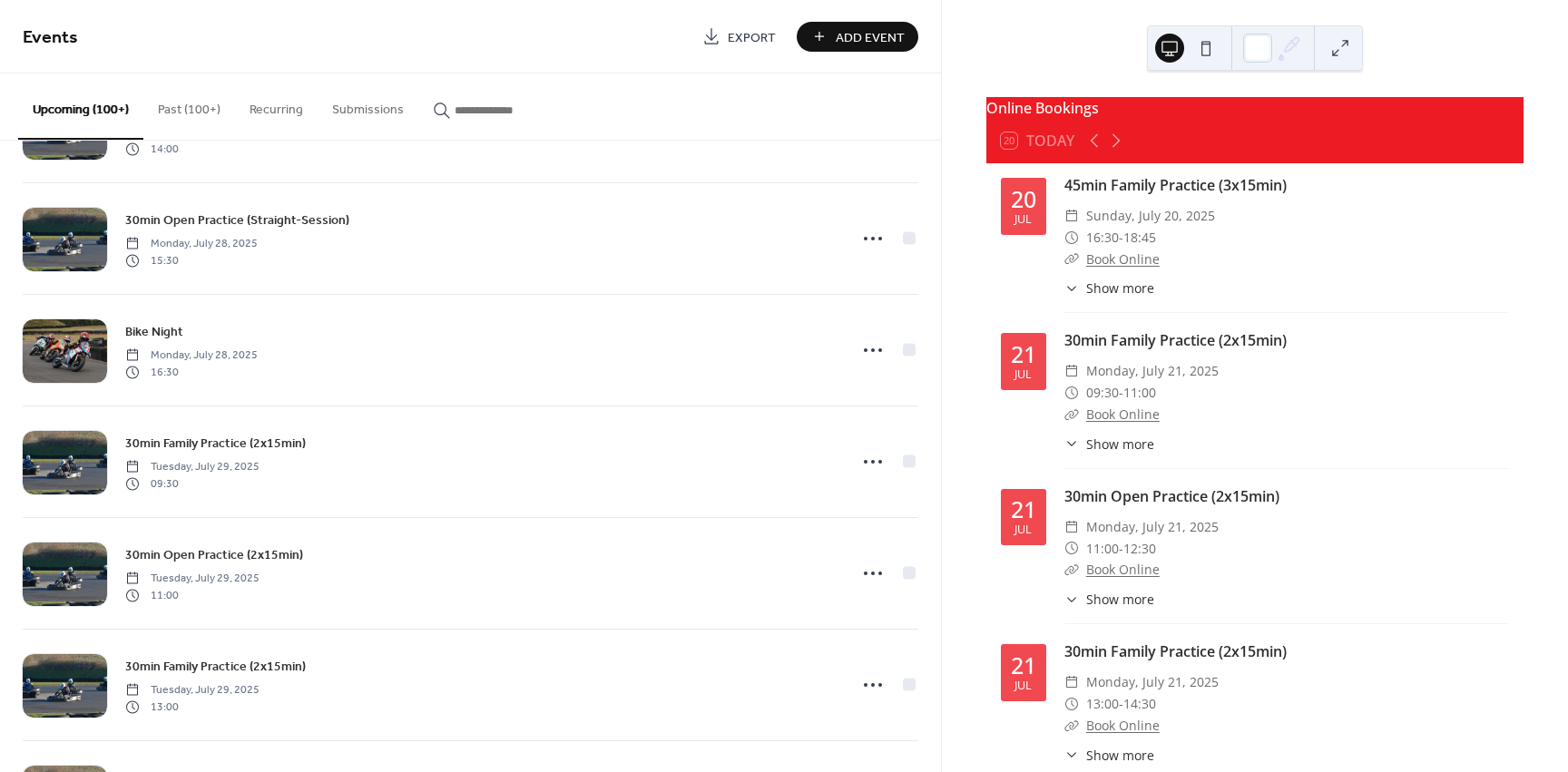 click on "[DURATION] [TYPE] ([COUNT]x[DURATION]) [DAY], [MONTH] [NUMBER], [YEAR] [TIME] [DURATION] [TYPE] ([COUNT]x[DURATION]) [DAY], [MONTH] [NUMBER], [YEAR] [TIME] [DURATION] [TYPE] ([COUNT]x[DURATION]) [DAY], [MONTH] [NUMBER], [YEAR] [TIME] [DURATION] [TYPE] ([COUNT]x[DURATION]) [DAY], [MONTH] [NUMBER], [YEAR] [TIME] [DURATION] [TYPE] ([COUNT]x[DURATION]) [DAY], [MONTH] [NUMBER], [YEAR] [TIME] [DURATION] [TYPE] ([COUNT]x[DURATION]) [DAY], [MONTH] [NUMBER], [YEAR] [TIME] [DURATION] [TYPE] ([COUNT]x[DURATION]) [DAY], [MONTH] [NUMBER], [YEAR] [TIME] [DURATION] [TYPE] ([COUNT]x[DURATION]) [DAY], [MONTH] [NUMBER], [YEAR] [TIME] [DURATION] [TYPE] ([COUNT]x[DURATION]) [DAY], [MONTH] [NUMBER], [YEAR] [TIME] [DURATION] [TYPE] ([COUNT]x[DURATION]) [DAY], [MONTH] [NUMBER], [YEAR] [TIME] [DURATION] [TYPE] ([COUNT]x[DURATION]) [DAY], [MONTH] [NUMBER], [YEAR] [TIME] [DURATION] [TYPE] ([COUNT]x[DURATION]) [DAY], [MONTH] [NUMBER], [YEAR] [TIME] [DURATION] [TYPE] ([COUNT]x[DURATION]) [DAY], [MONTH] [NUMBER], [YEAR] [TIME] [DURATION] [TYPE] ([COUNT]x[DURATION]) [DAY], [MONTH] [NUMBER], [YEAR] [TIME] [DURATION] [TYPE] ([COUNT]x[DURATION]) [DAY], [MONTH] [NUMBER], [YEAR] [TIME] [DURATION] [TYPE] ([COUNT]x[DURATION]) [DAY], [MONTH] [NUMBER], [YEAR] [TIME] [DURATION] [TYPE] ([COUNT]x[DURATION]) [DAY], [MONTH] [NUMBER], [YEAR] [TIME] [DURATION] [TYPE] ([COUNT]x[DURATION]) [DAY], [MONTH] [NUMBER], [YEAR] [TIME] [DURATION] [TYPE] ([COUNT]x[DURATION]) [DAY], [MONTH] [NUMBER], [YEAR] [TIME] [DURATION] [TYPE] ([COUNT]x[DURATION]) [DAY], [MONTH] [NUMBER], [YEAR] [TIME] [DURATION] [TYPE] ([COUNT]x[DURATION]) [DAY], [MONTH] [NUMBER], [YEAR] [TIME] [DURATION] [TYPE] ([COUNT]x[DURATION]) [DAY], [MONTH] [NUMBER], [YEAR] [TIME] [DURATION] [TYPE] ([COUNT]x[DURATION]) [DAY], [MONTH] [NUMBER], [YEAR] [TIME] [DURATION] [TYPE] ([COUNT]x[DURATION]) [DAY], [MONTH] [NUMBER], [YEAR] [TIME] [DURATION] [TYPE] ([COUNT]x[DURATION]) [DAY], [MONTH] [NUMBER], [YEAR] [TIME]" at bounding box center [470, 456] 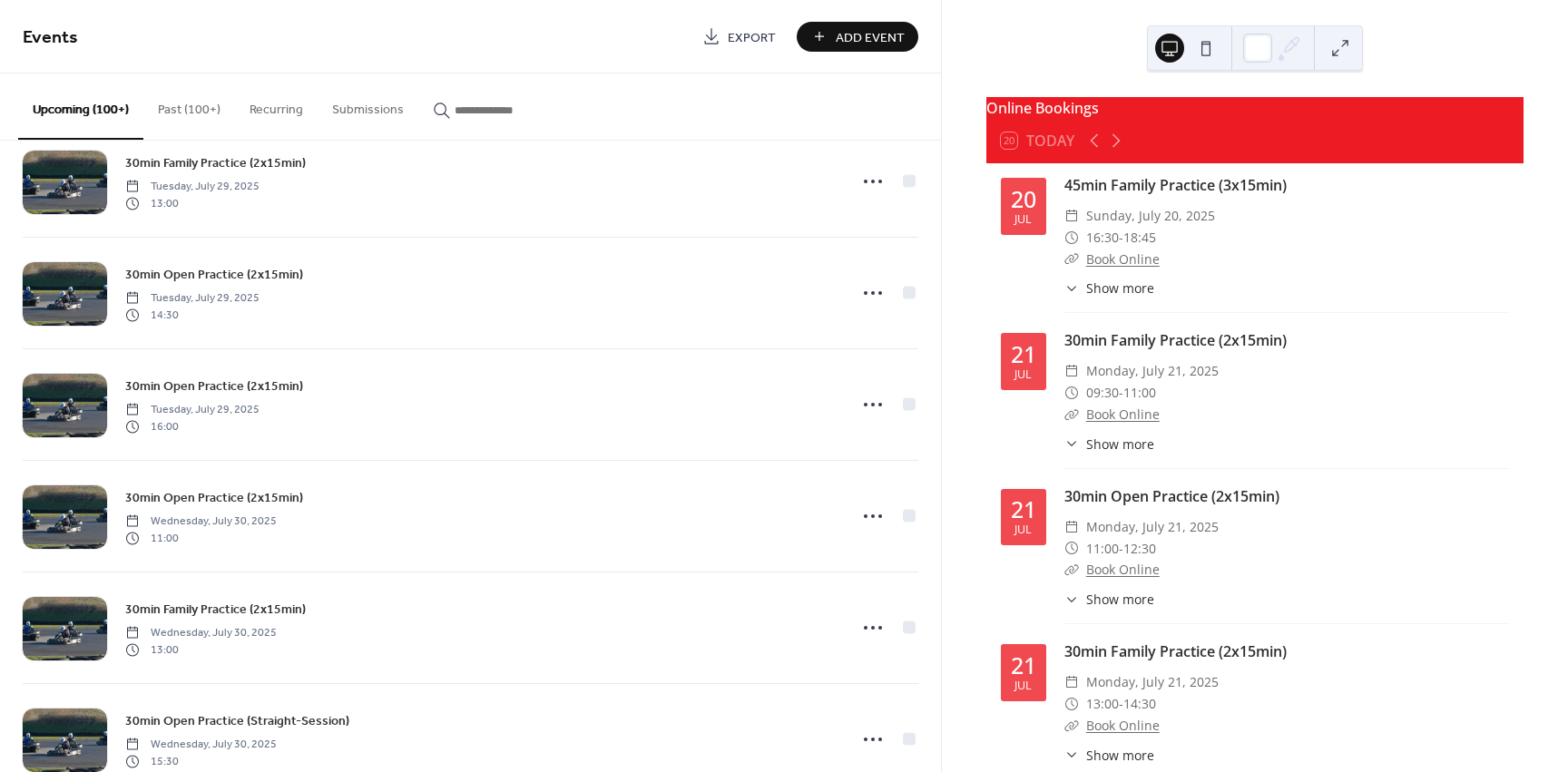 scroll, scrollTop: 3425, scrollLeft: 0, axis: vertical 